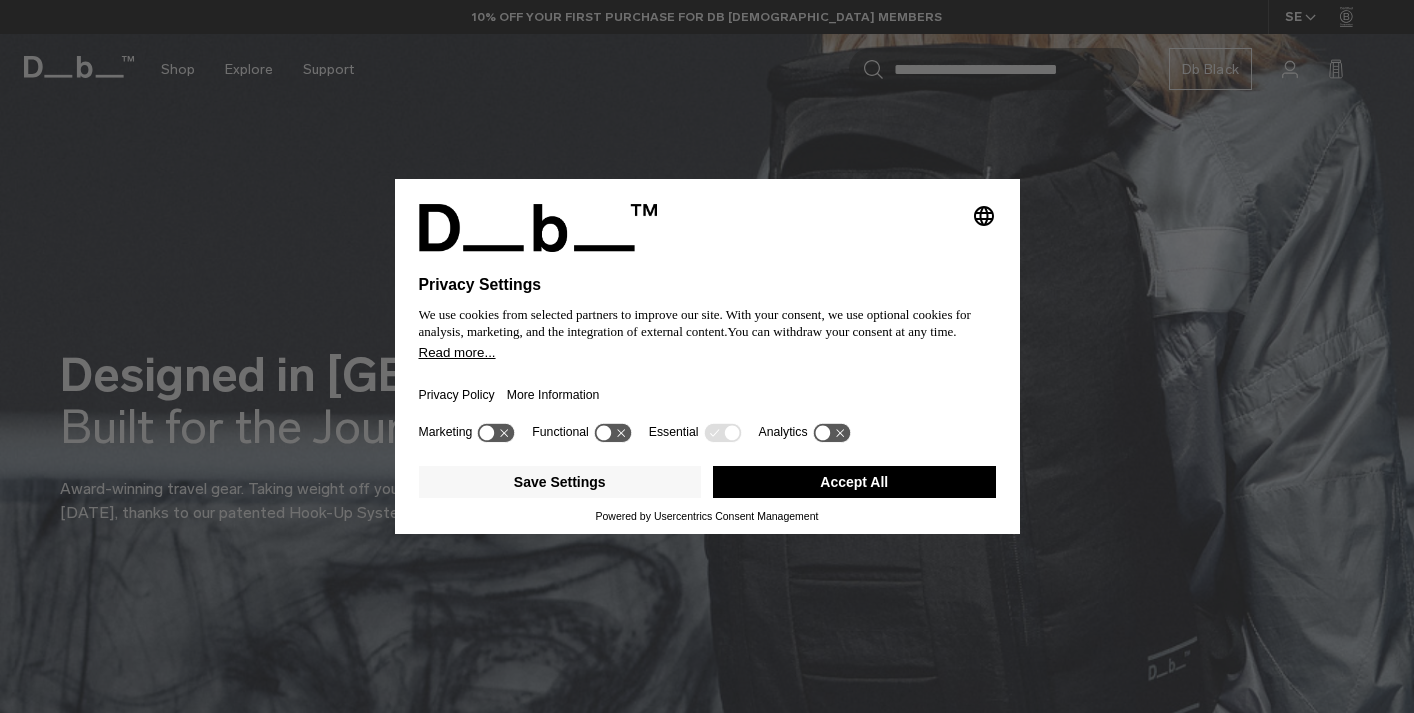 scroll, scrollTop: 0, scrollLeft: 0, axis: both 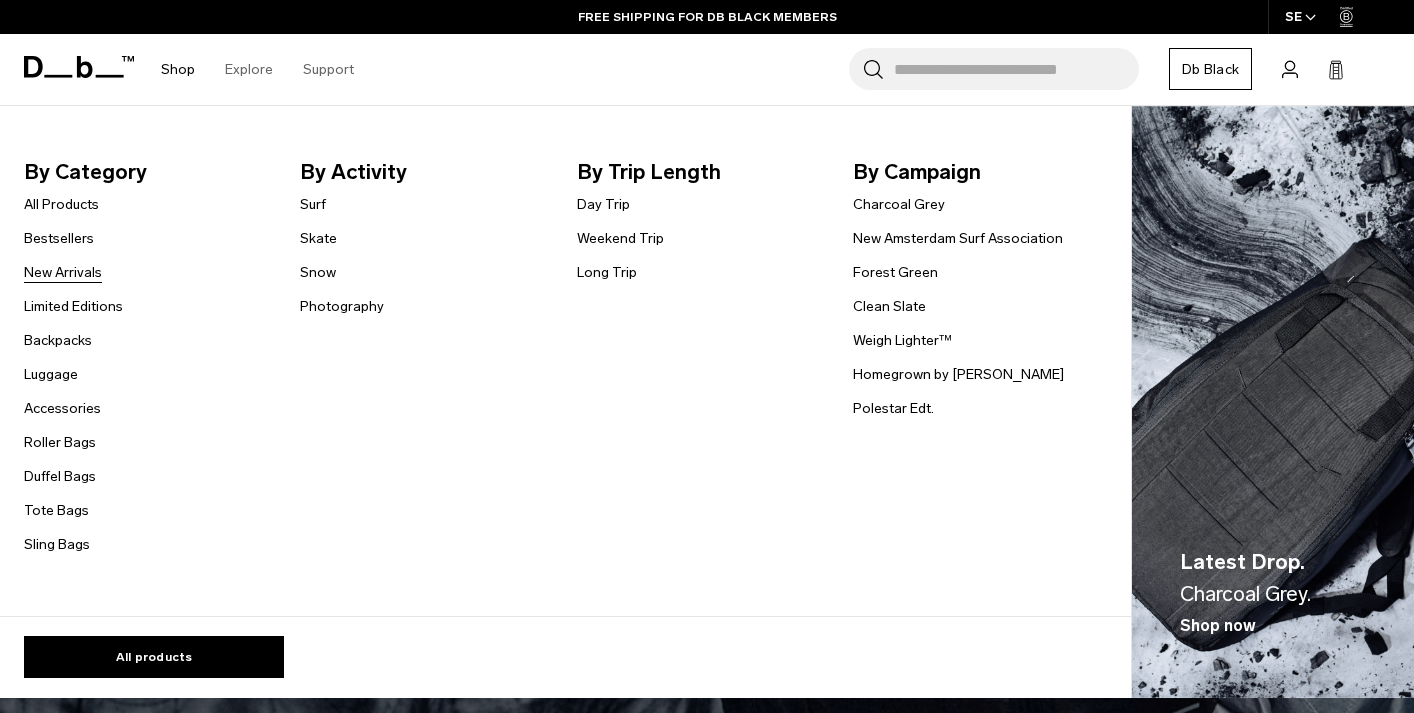 click on "New Arrivals" at bounding box center (63, 272) 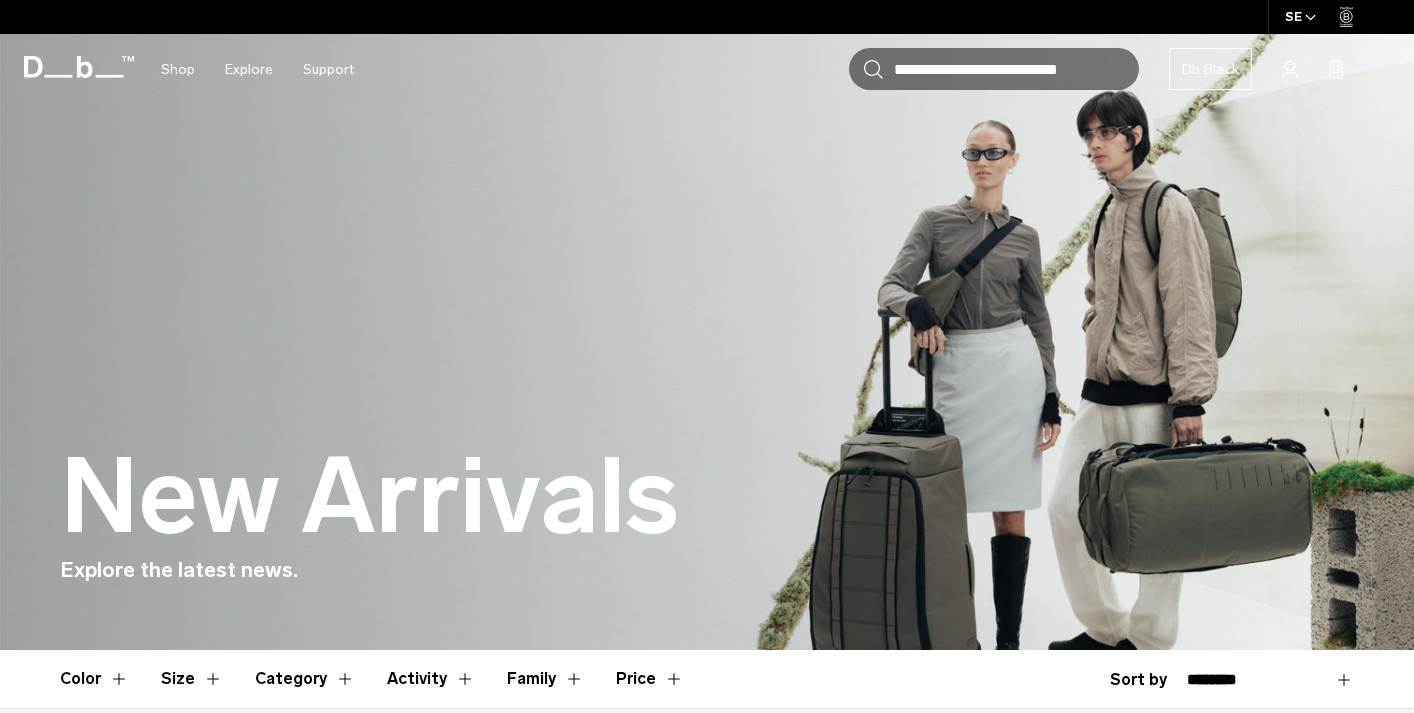 scroll, scrollTop: 123, scrollLeft: 0, axis: vertical 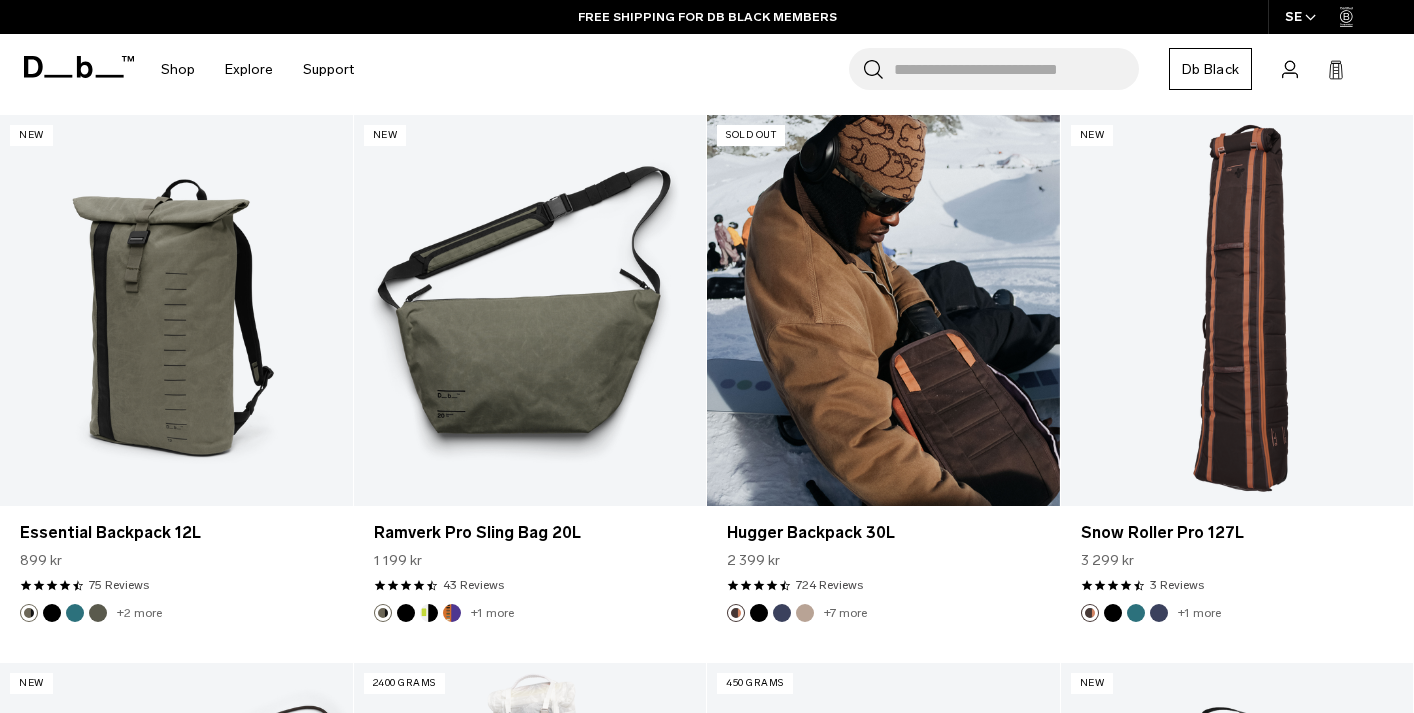 click at bounding box center (883, 311) 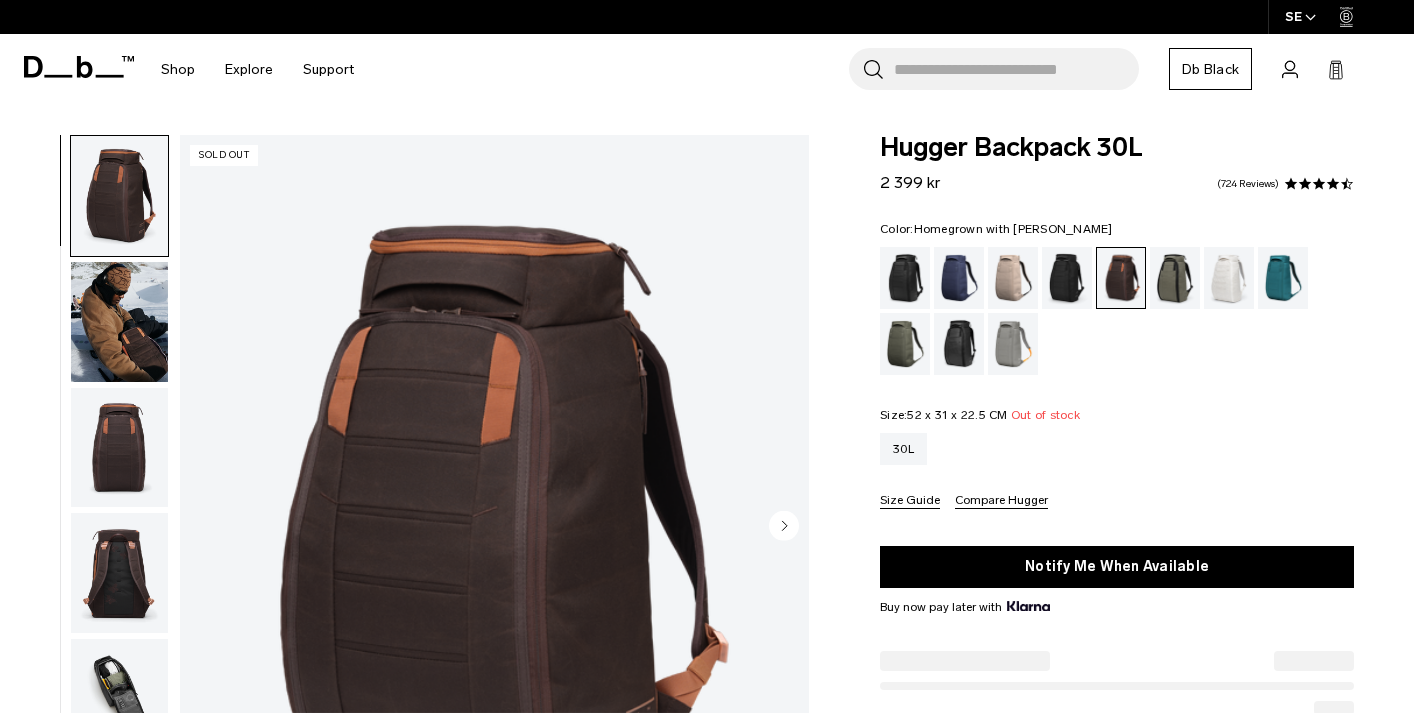scroll, scrollTop: 0, scrollLeft: 0, axis: both 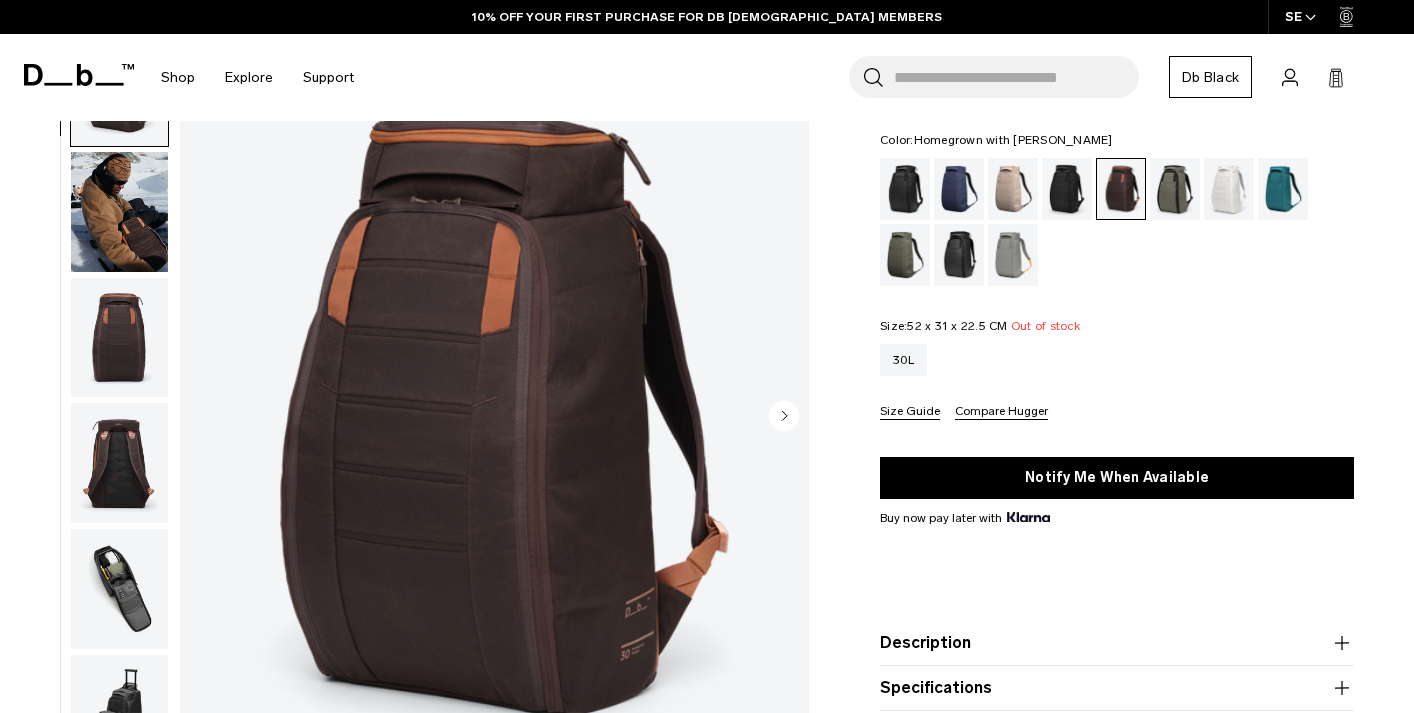 click at bounding box center (119, 338) 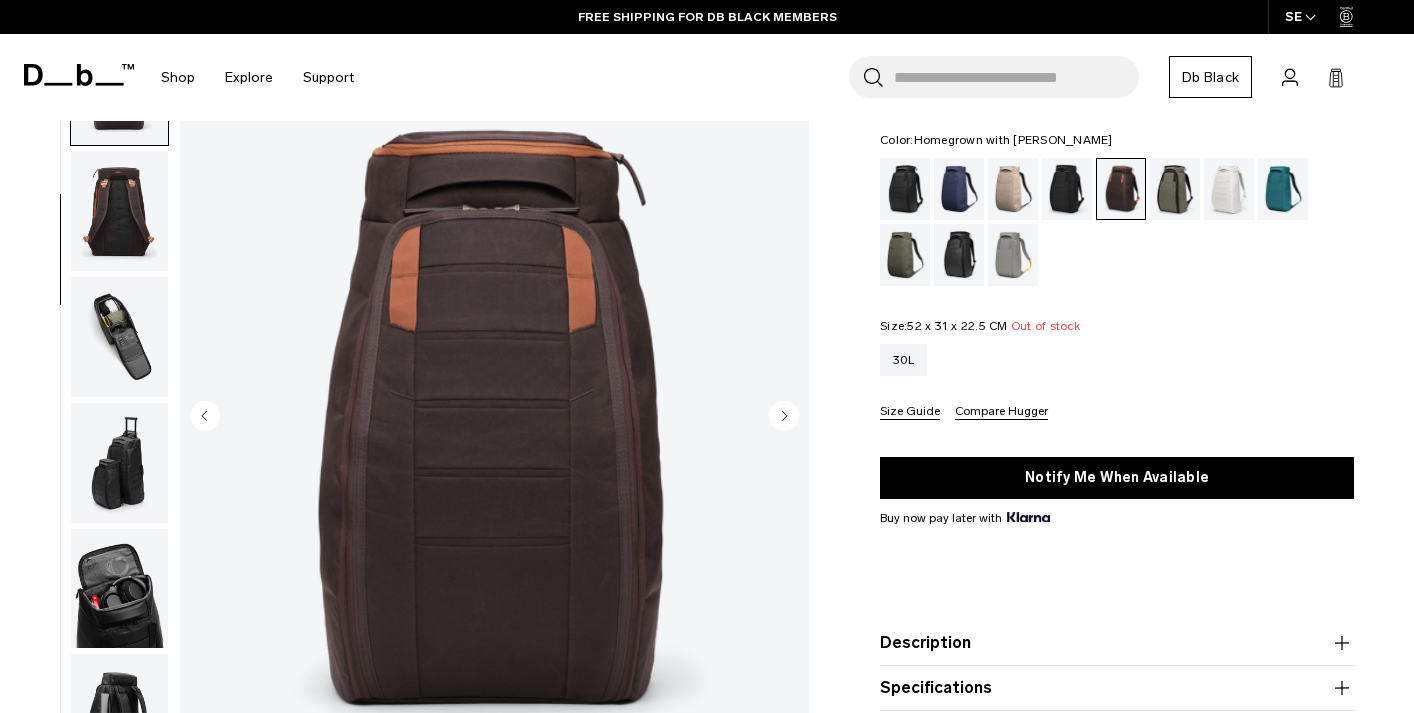 click at bounding box center [119, 337] 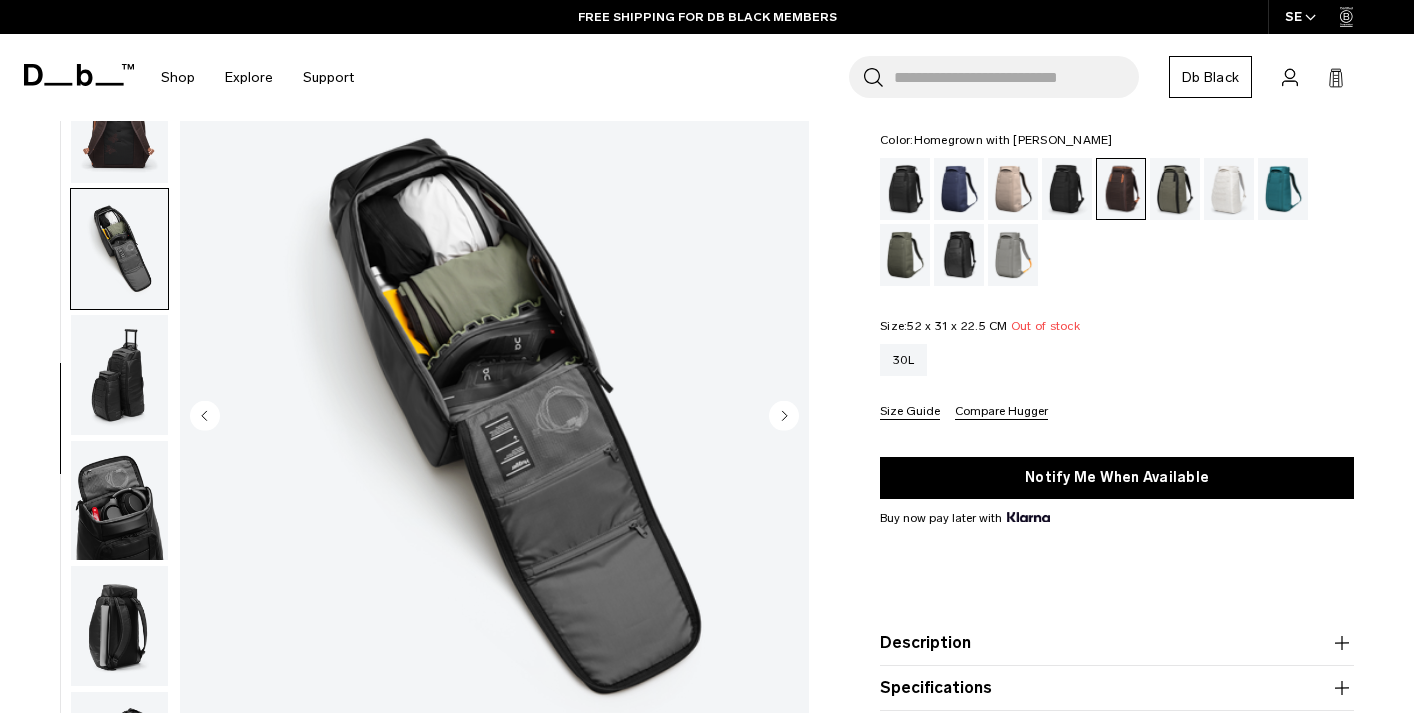 scroll, scrollTop: 342, scrollLeft: 0, axis: vertical 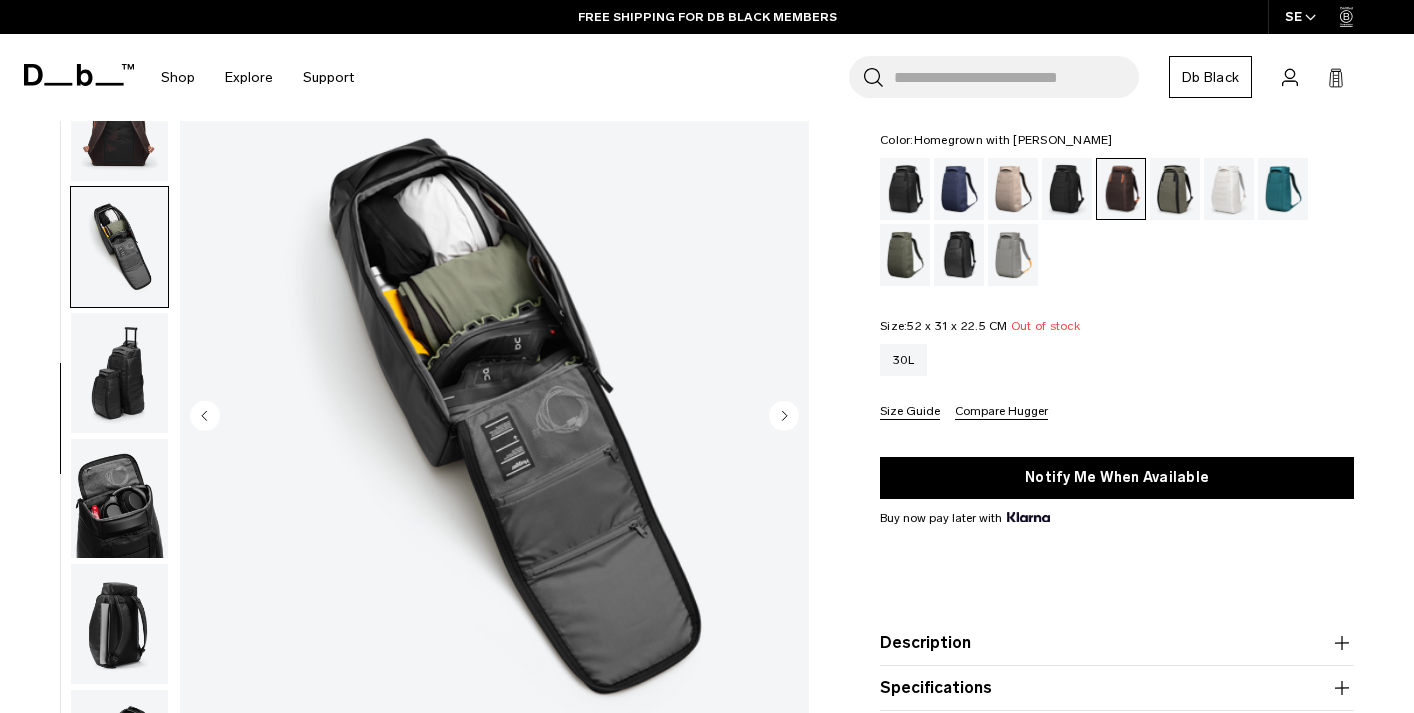 click at bounding box center (119, 373) 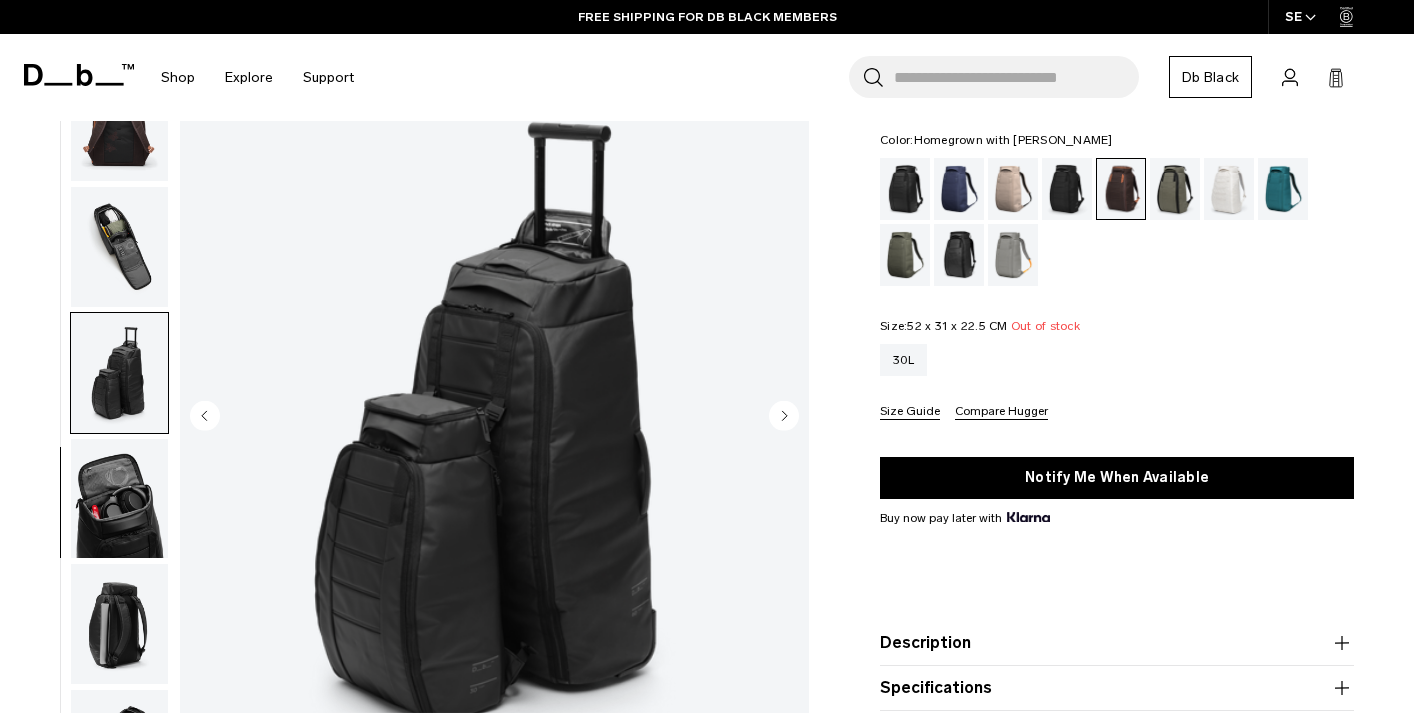 click at bounding box center [119, 373] 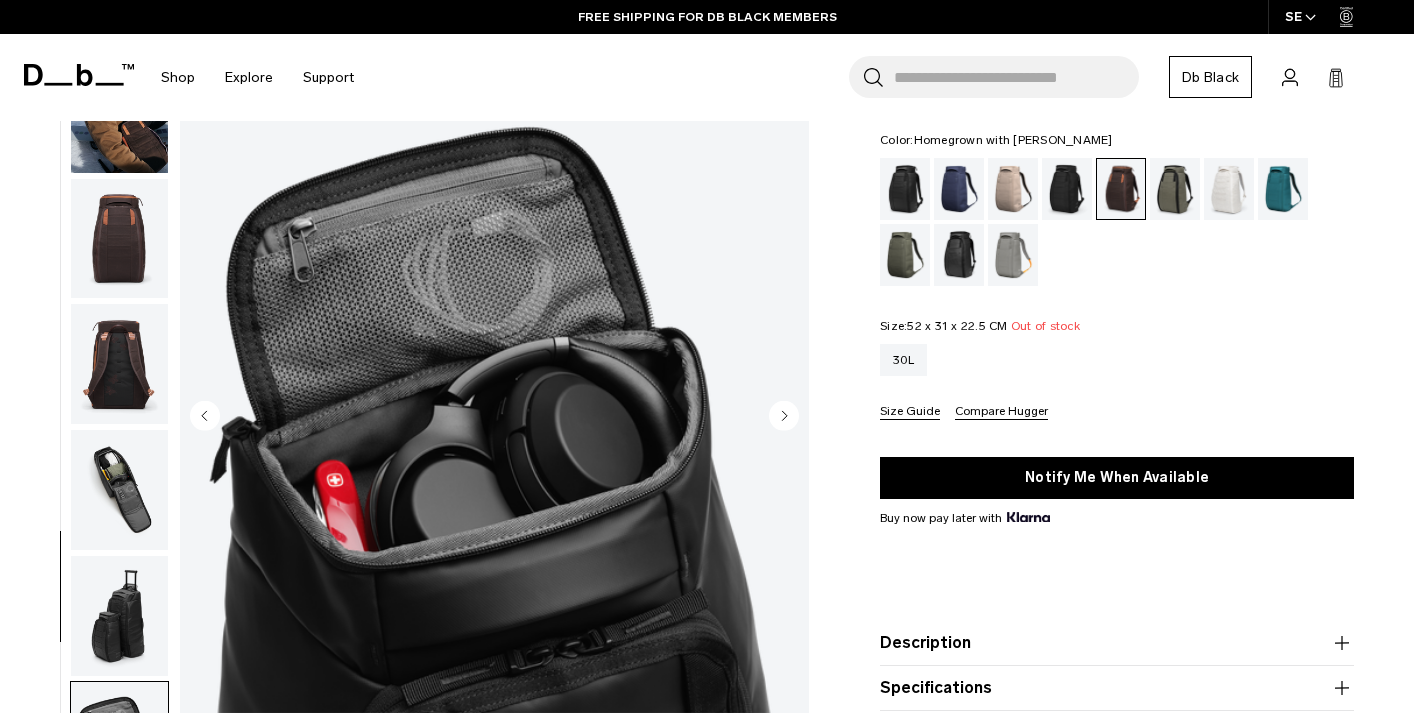 scroll, scrollTop: 0, scrollLeft: 0, axis: both 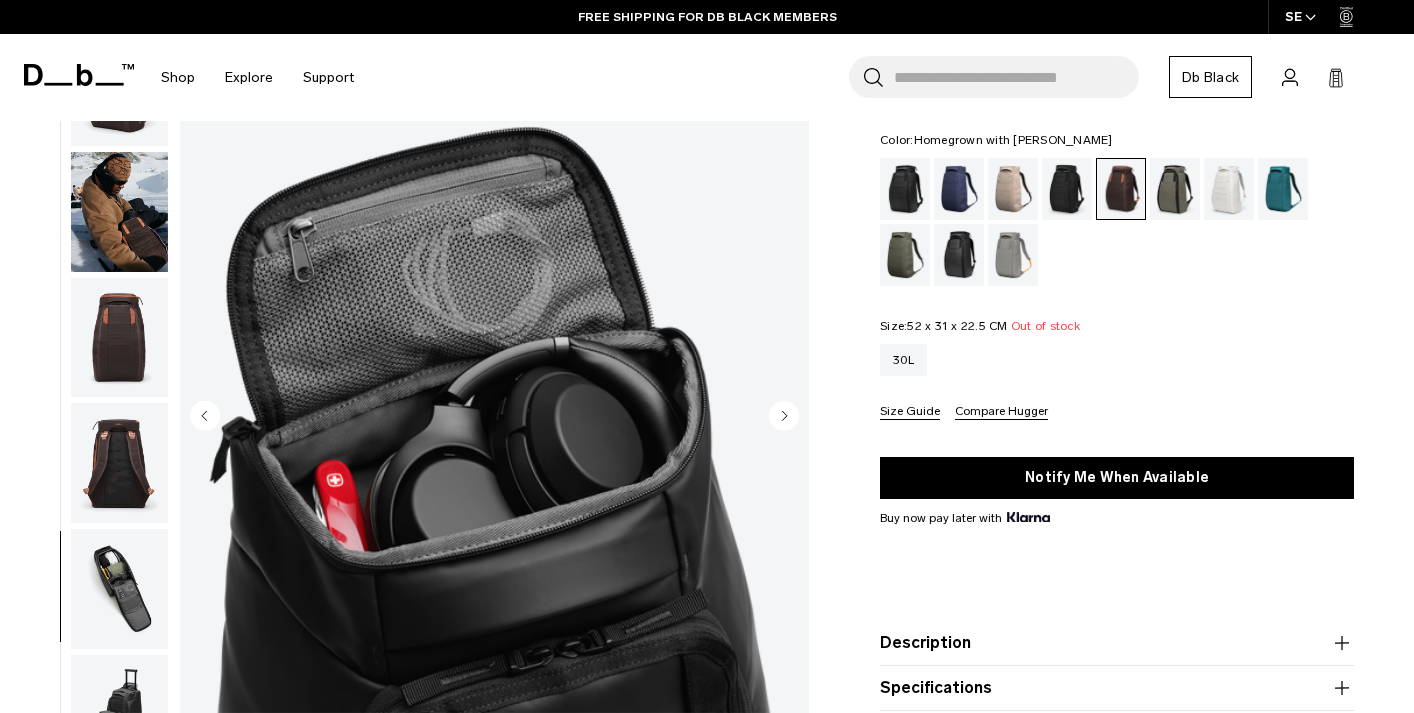 click at bounding box center (119, 338) 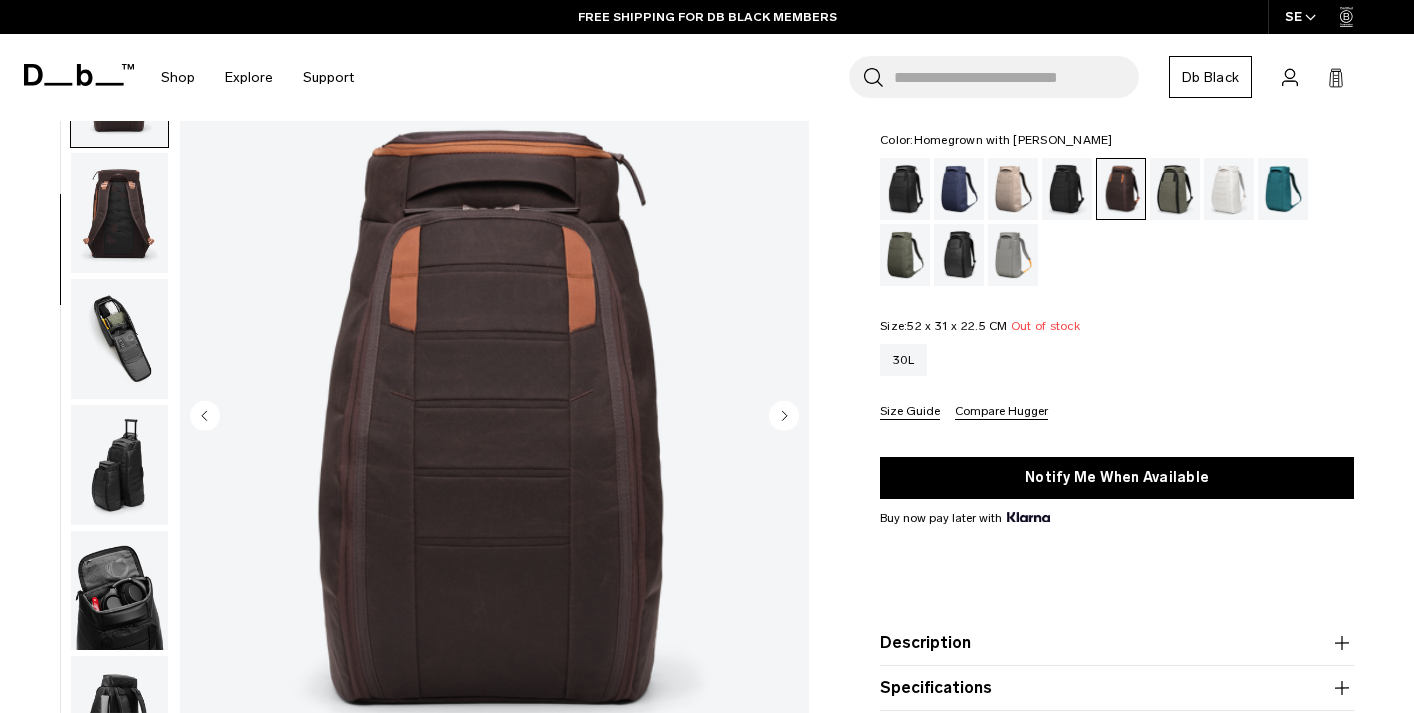 click at bounding box center [119, 465] 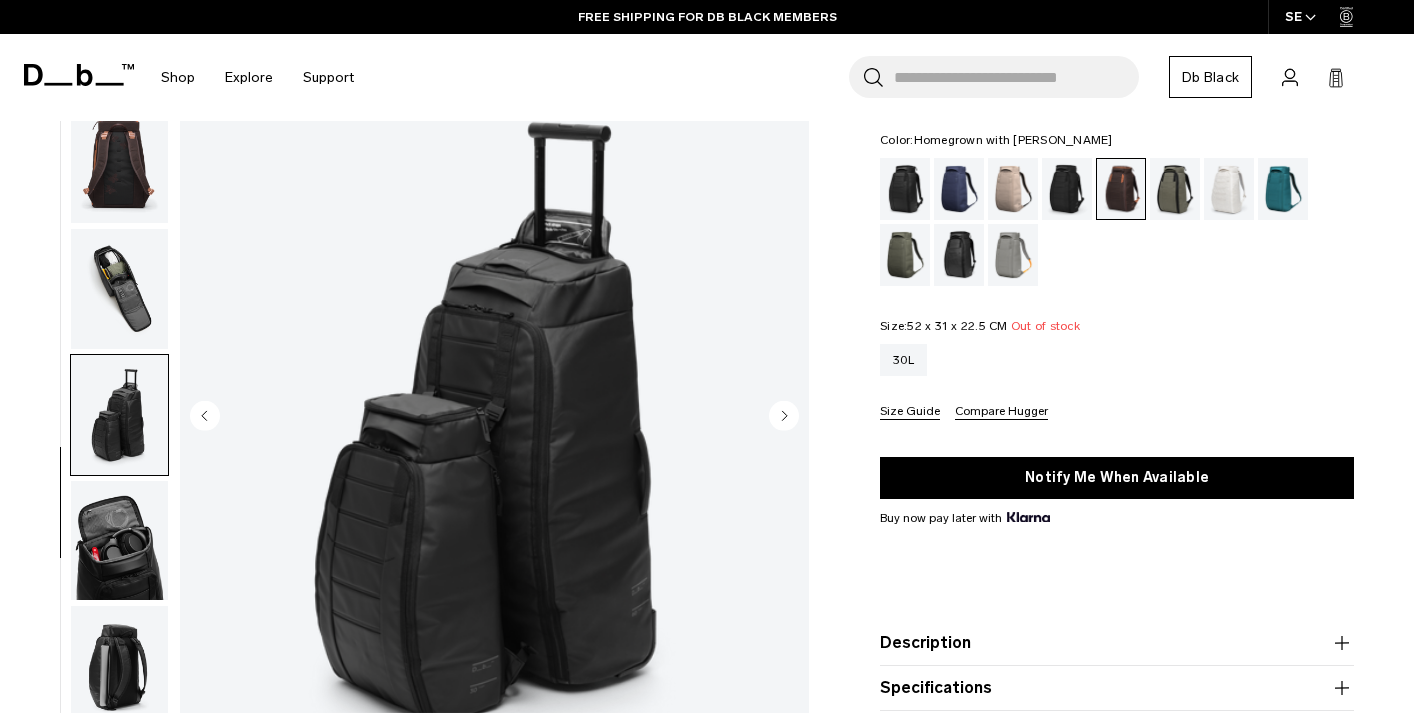 scroll, scrollTop: 342, scrollLeft: 0, axis: vertical 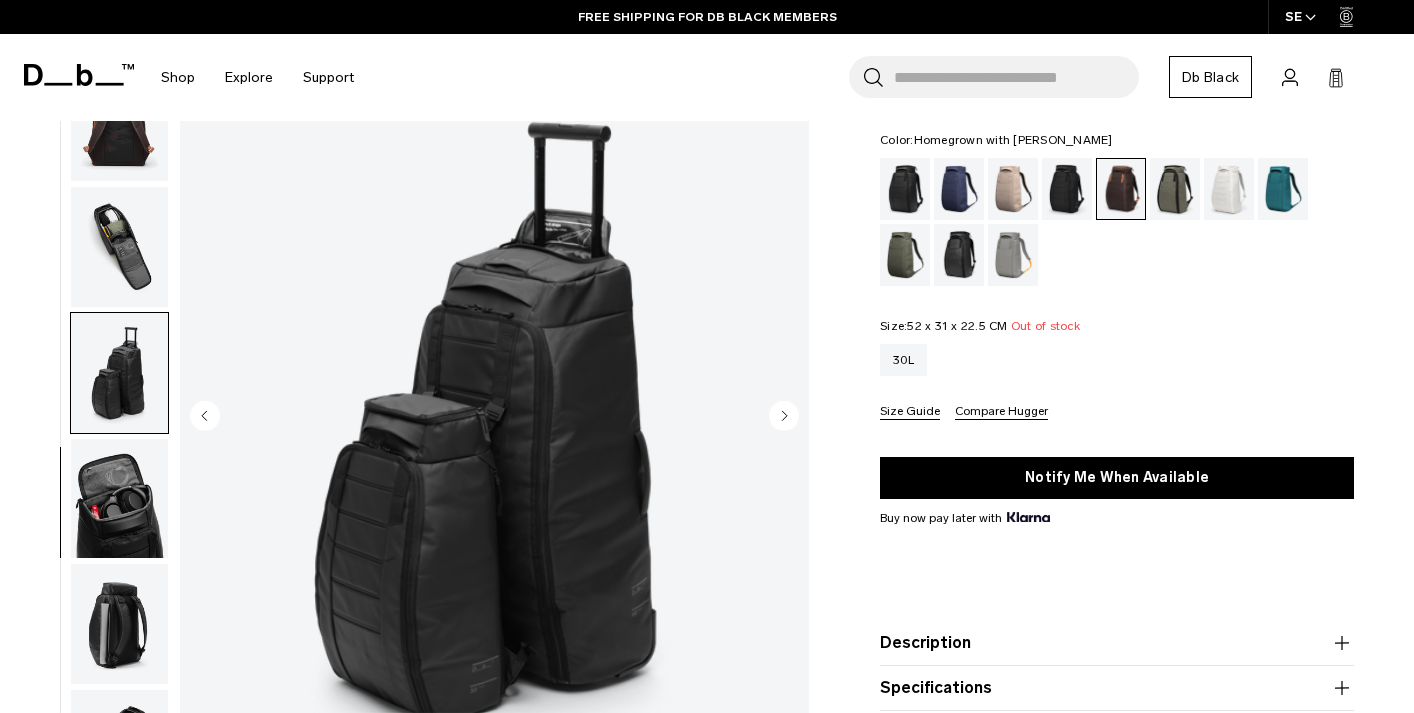 click at bounding box center (119, 121) 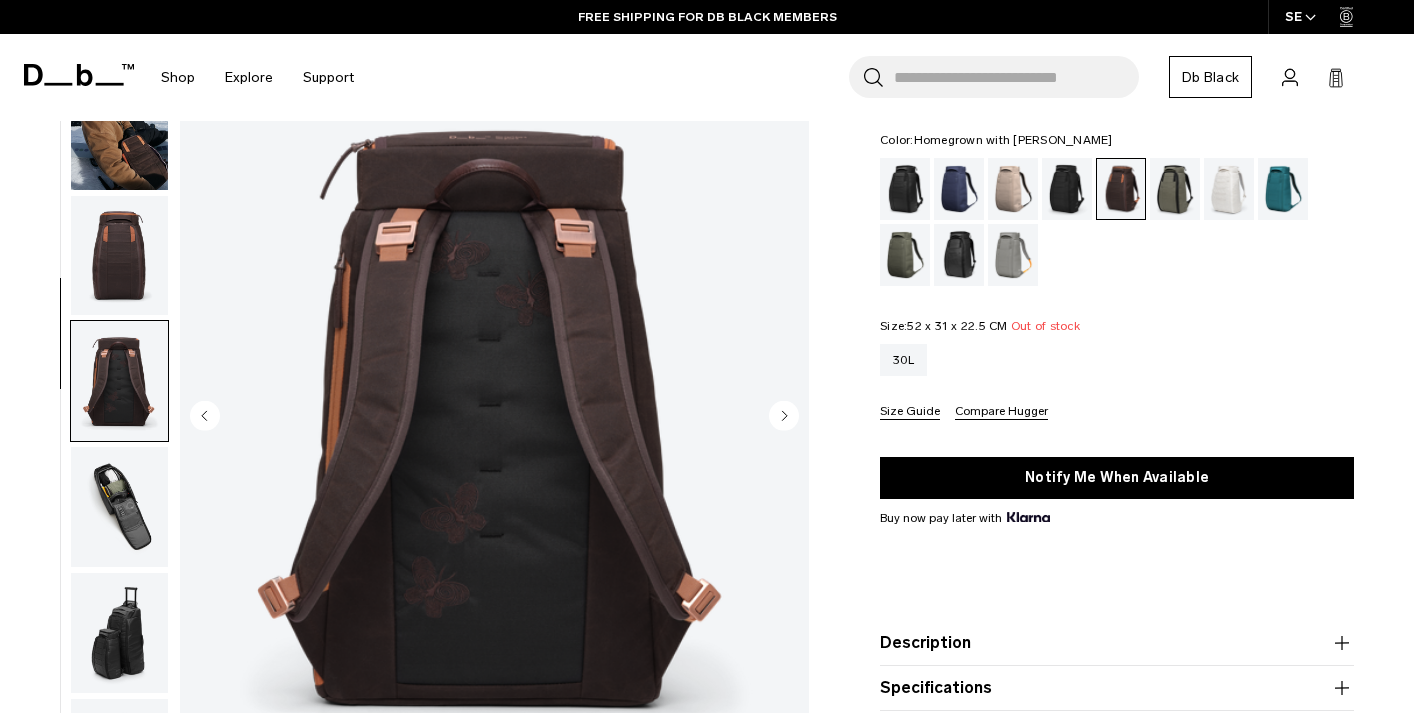 scroll, scrollTop: 0, scrollLeft: 0, axis: both 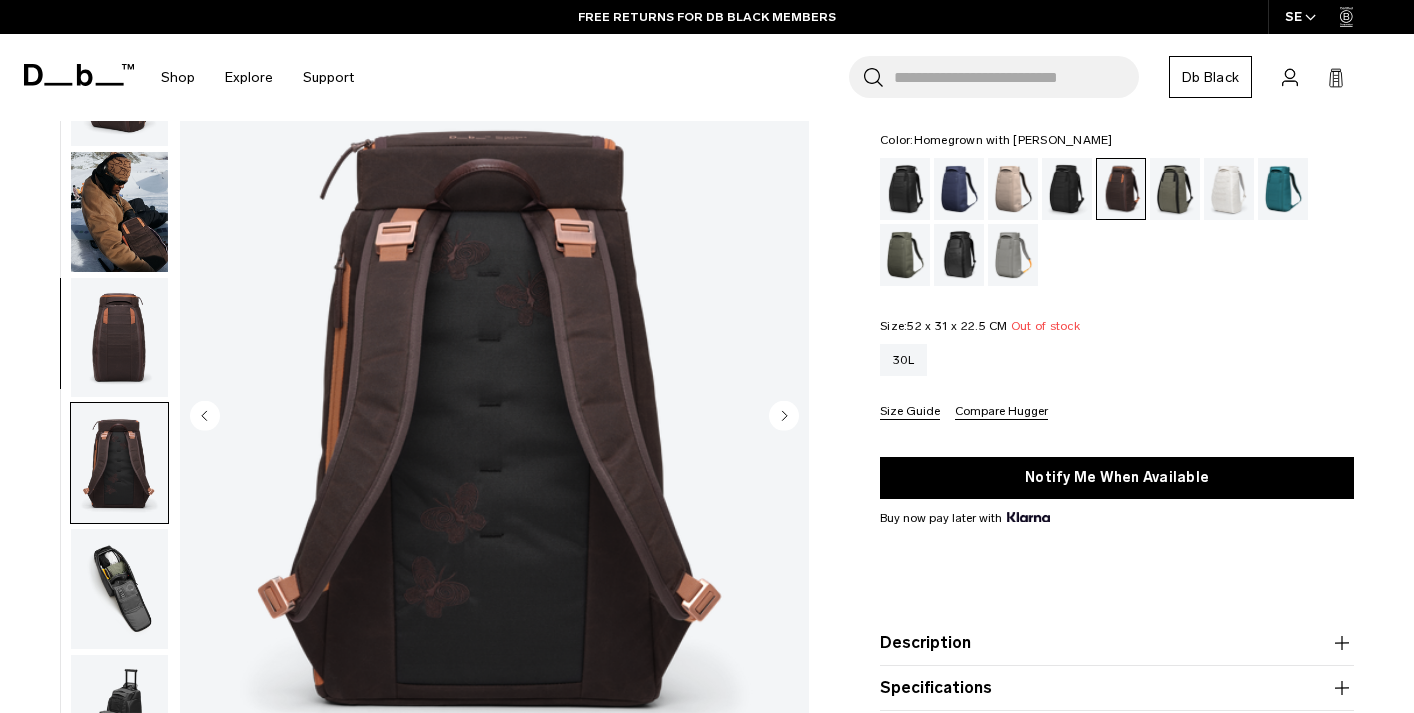 click at bounding box center (119, 338) 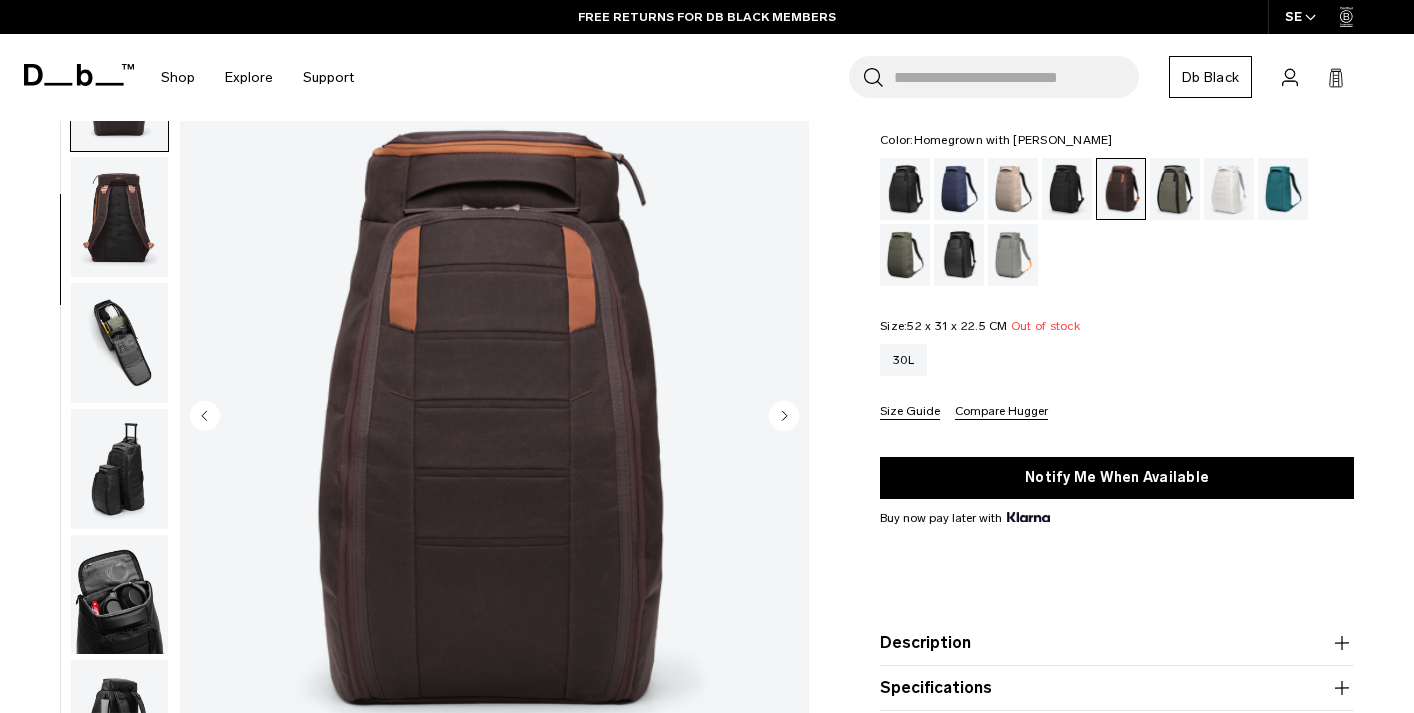 scroll, scrollTop: 252, scrollLeft: 0, axis: vertical 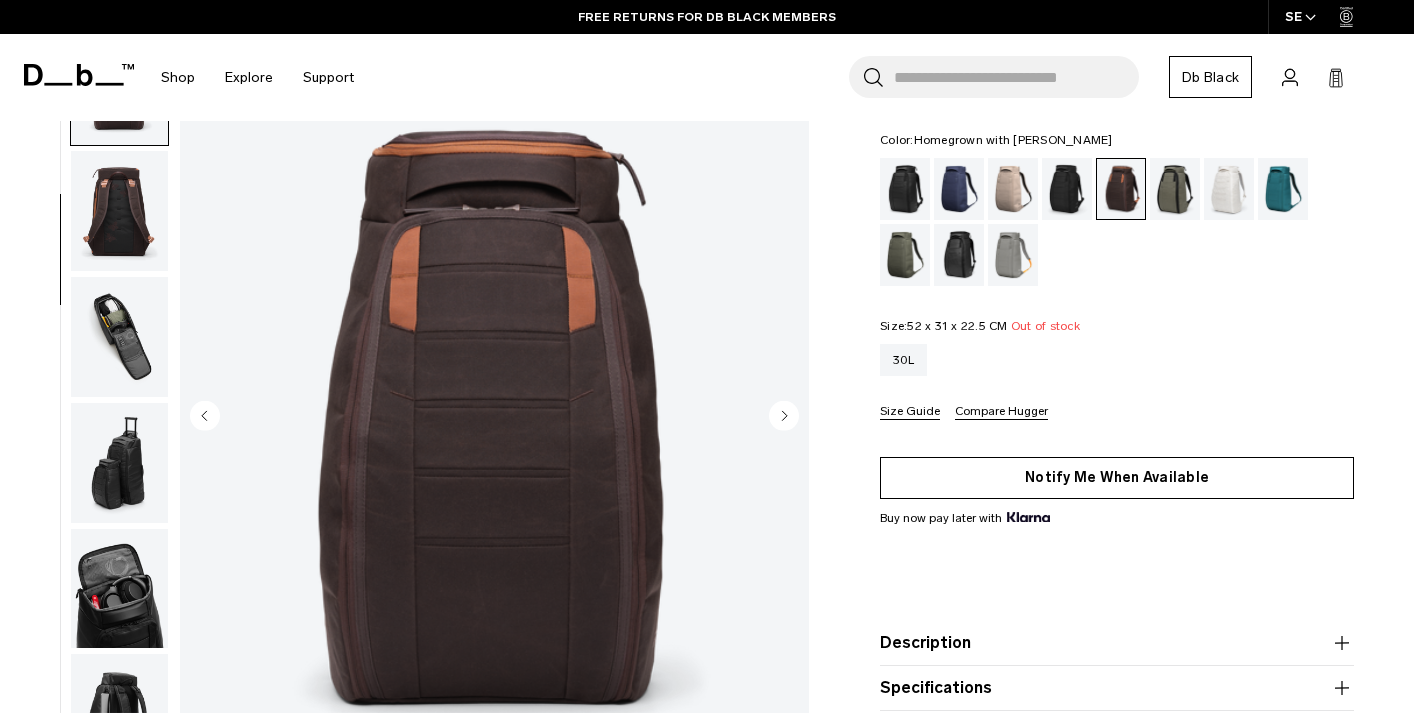 click on "Notify Me When Available" at bounding box center [1117, 478] 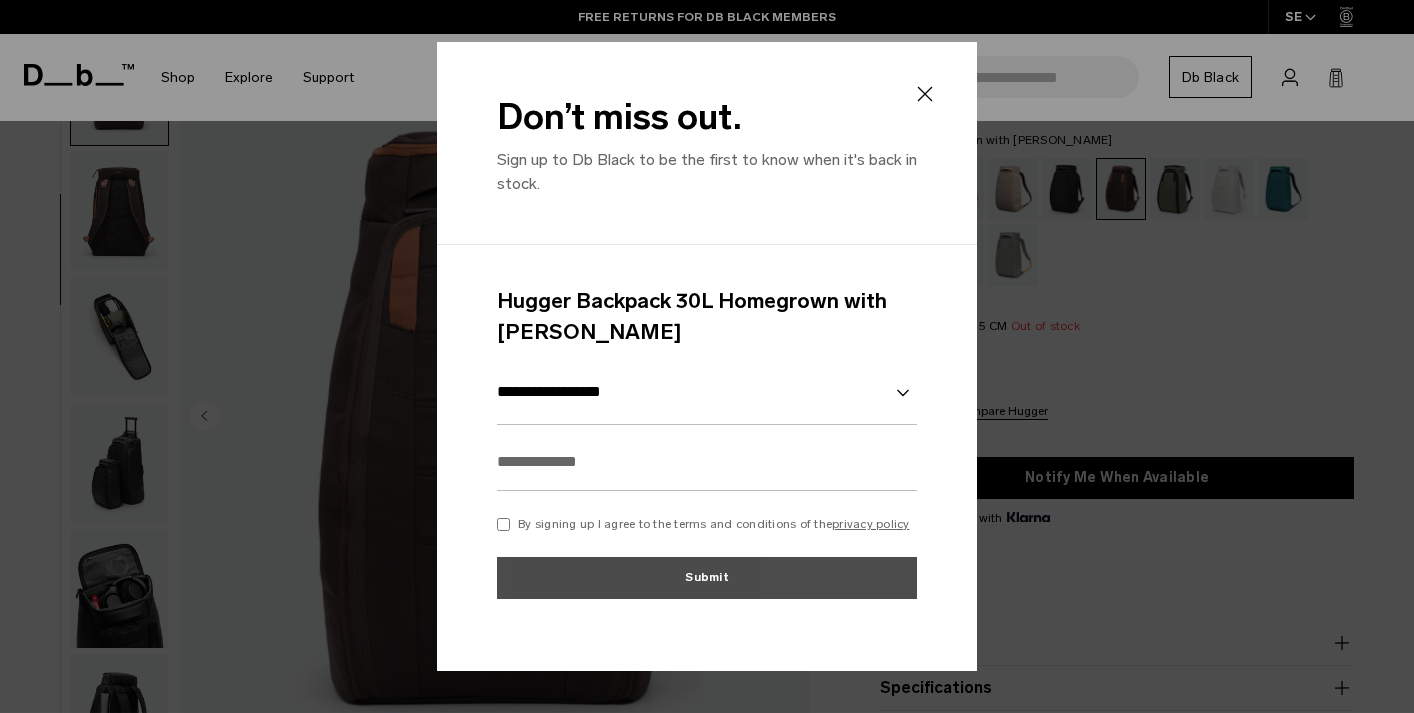 click at bounding box center (707, 462) 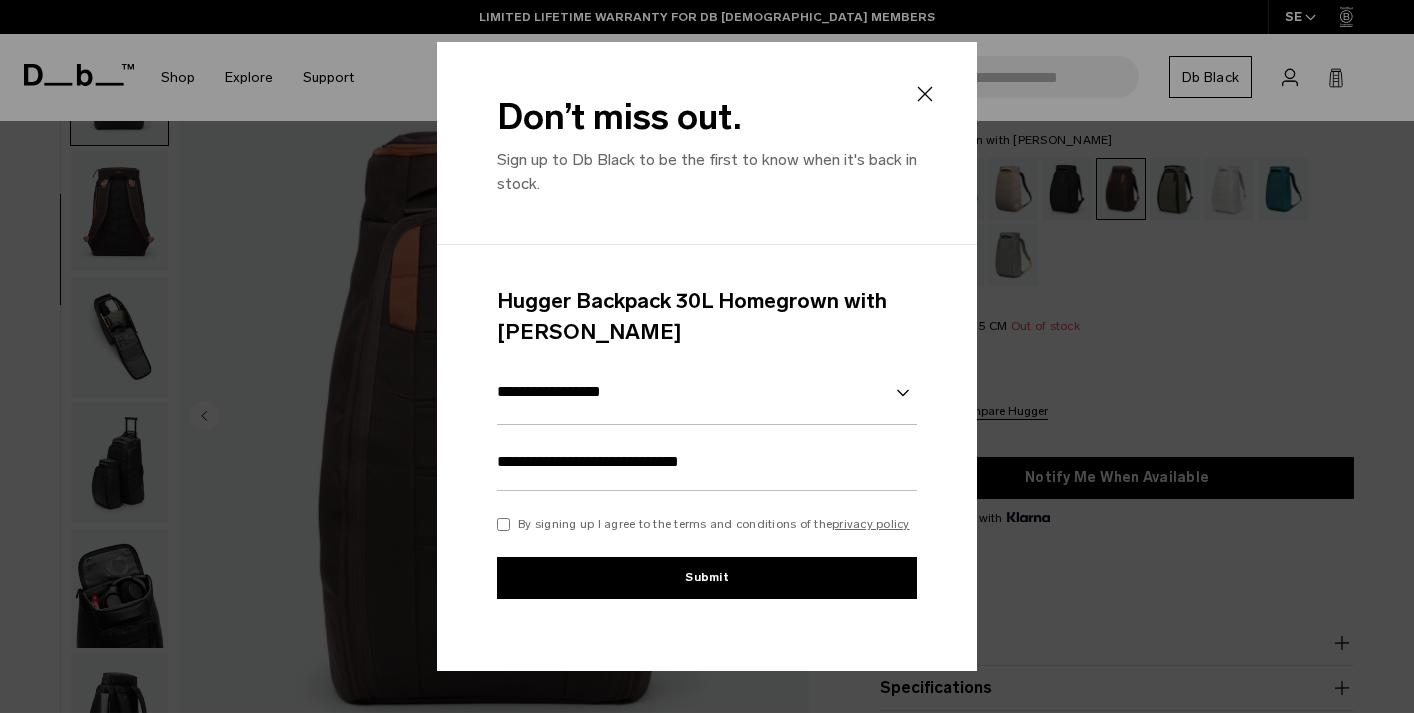 click on "Submit" at bounding box center (707, 578) 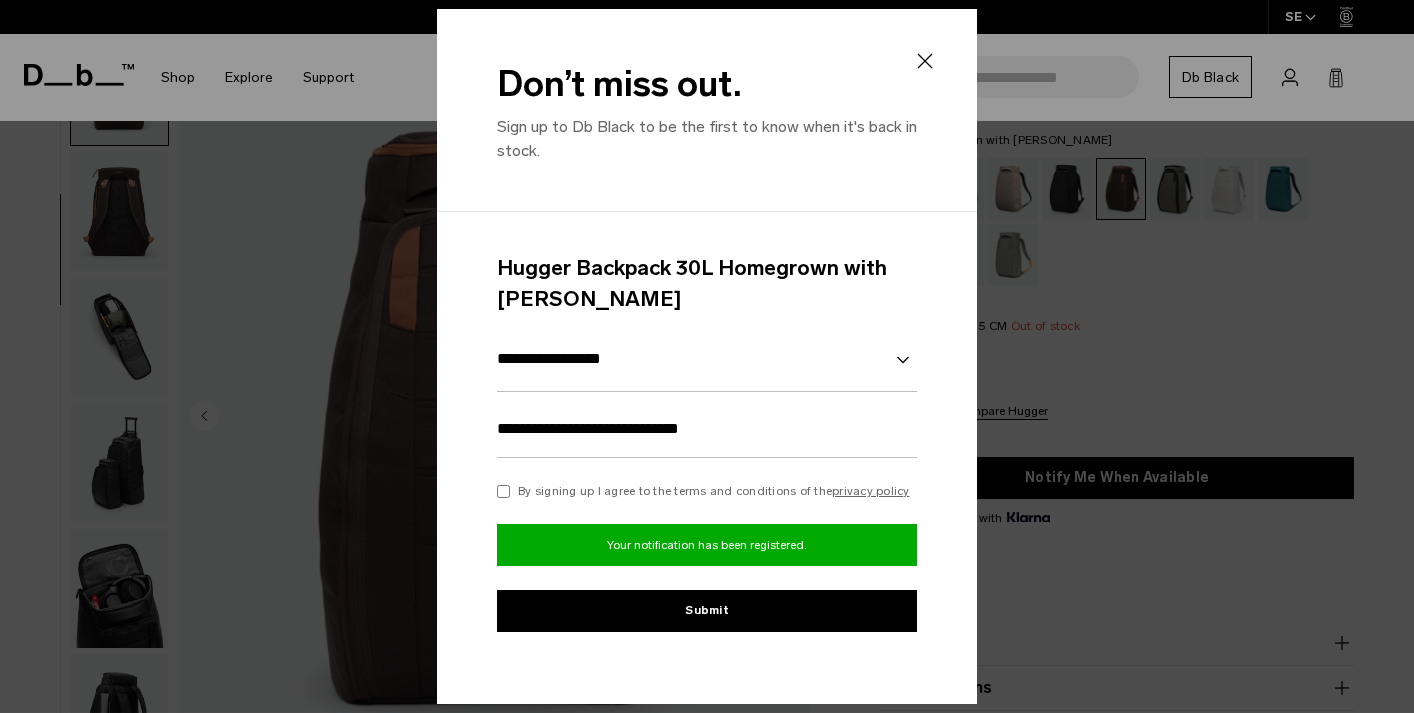 click 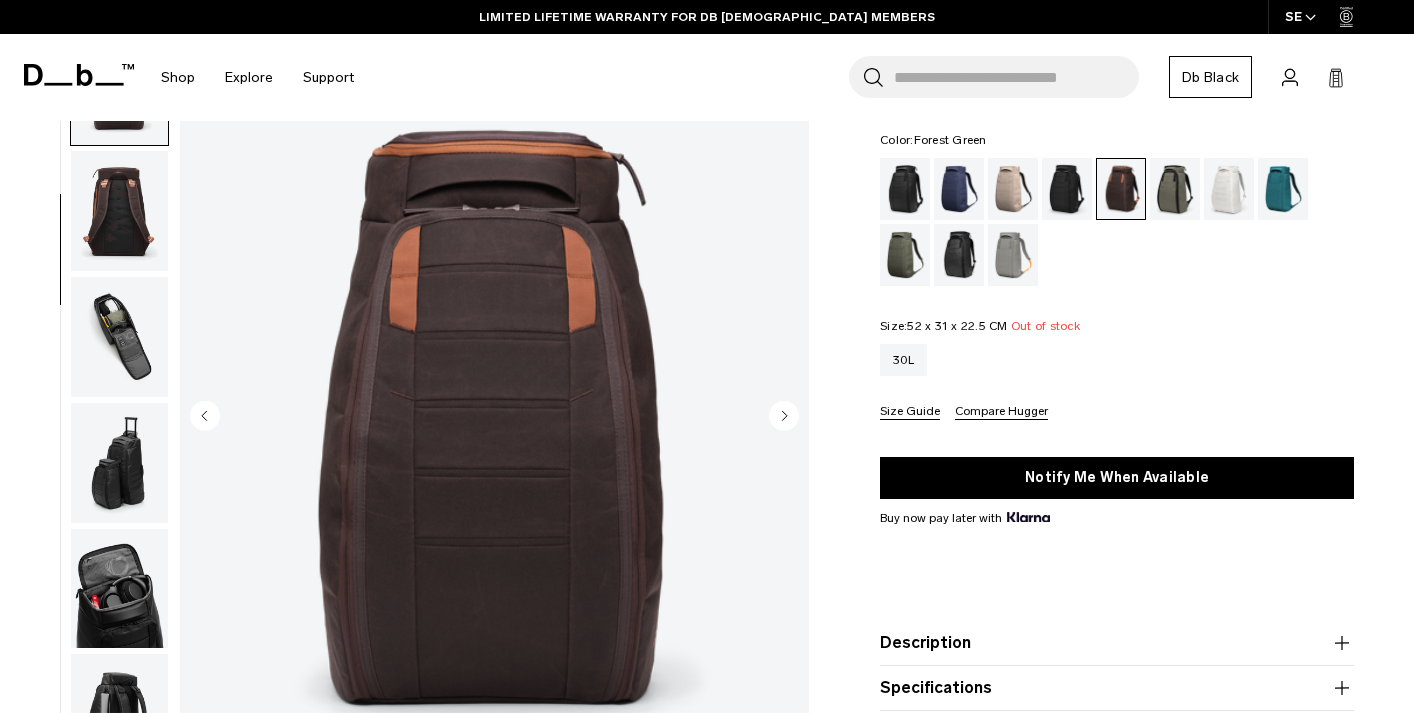 click at bounding box center [1175, 189] 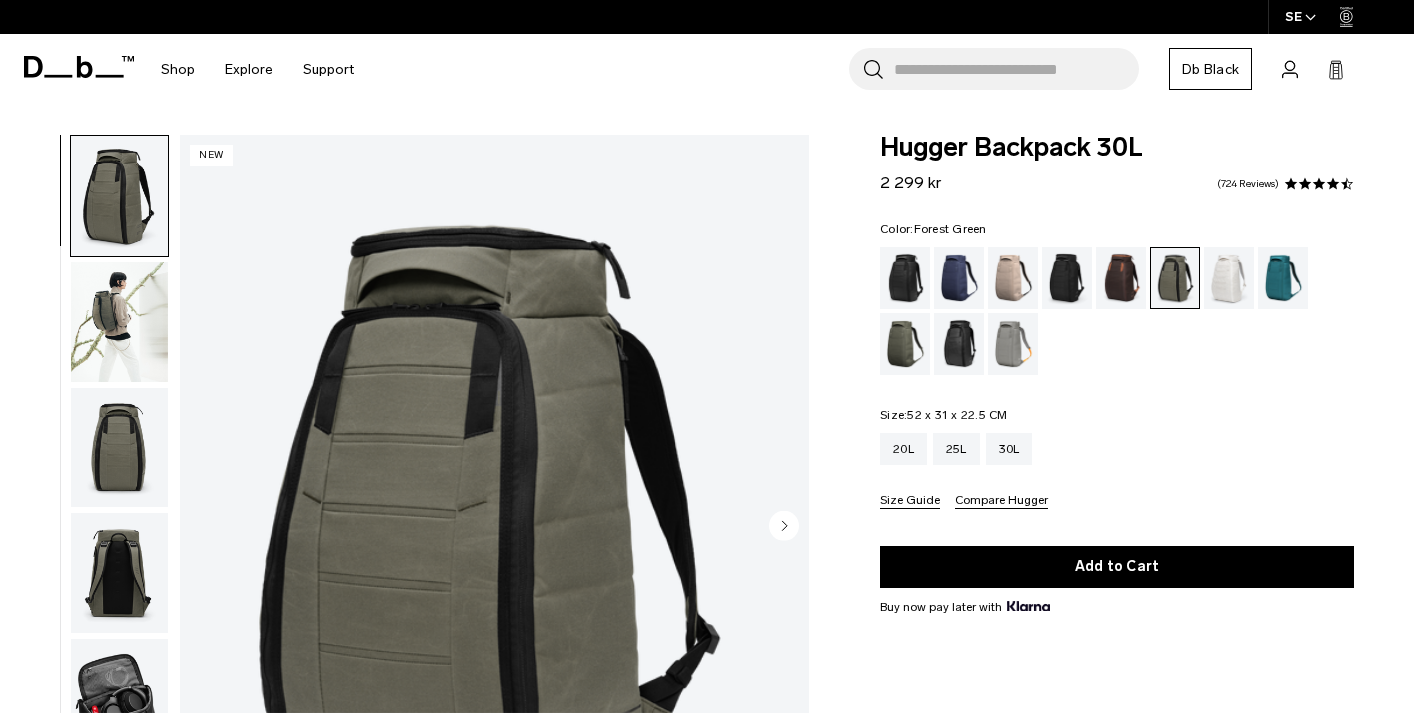 scroll, scrollTop: 0, scrollLeft: 0, axis: both 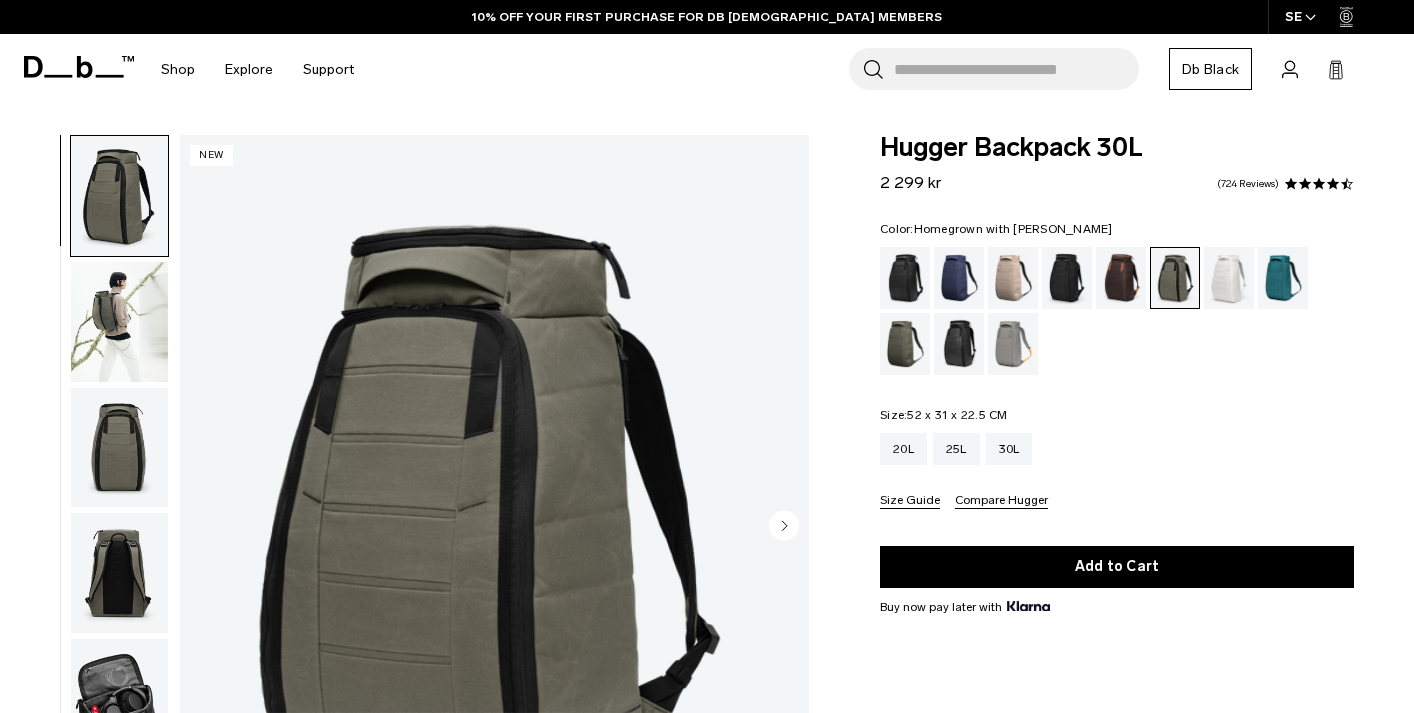 click at bounding box center [1121, 278] 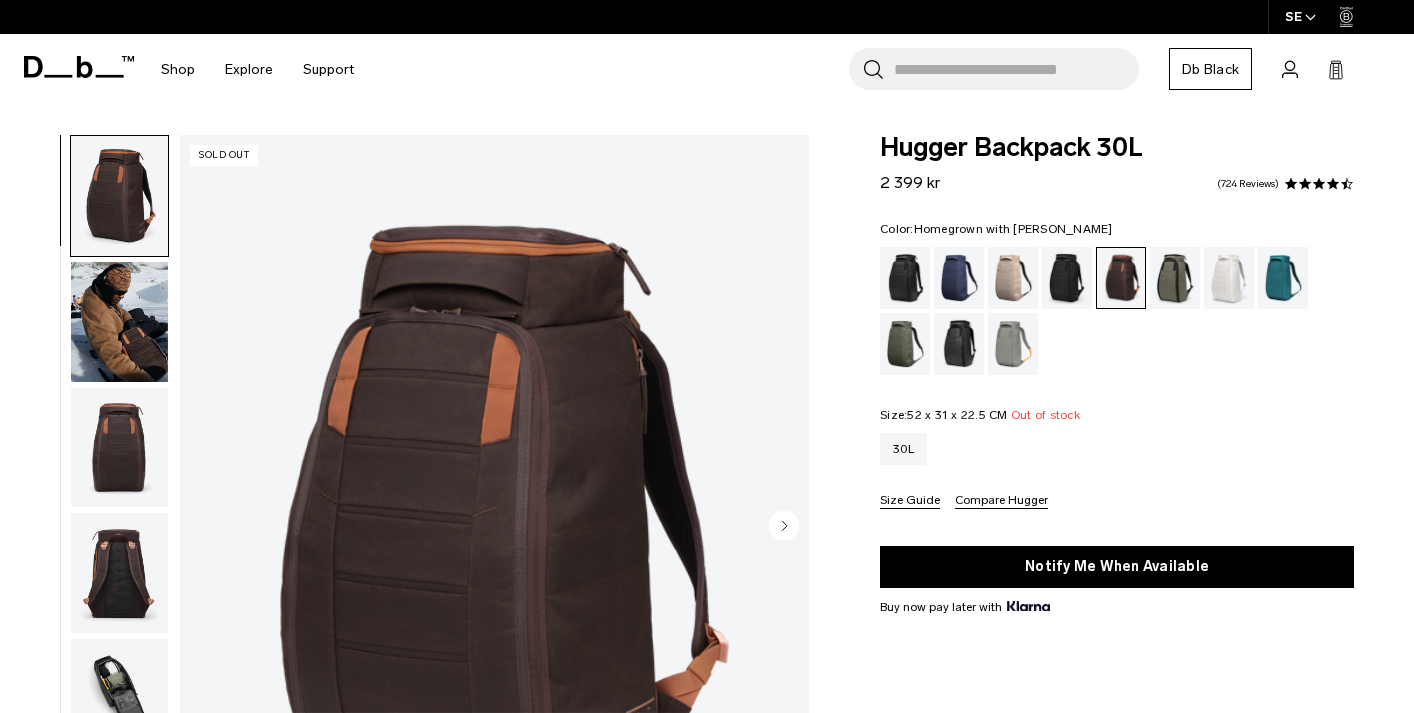 scroll, scrollTop: 0, scrollLeft: 0, axis: both 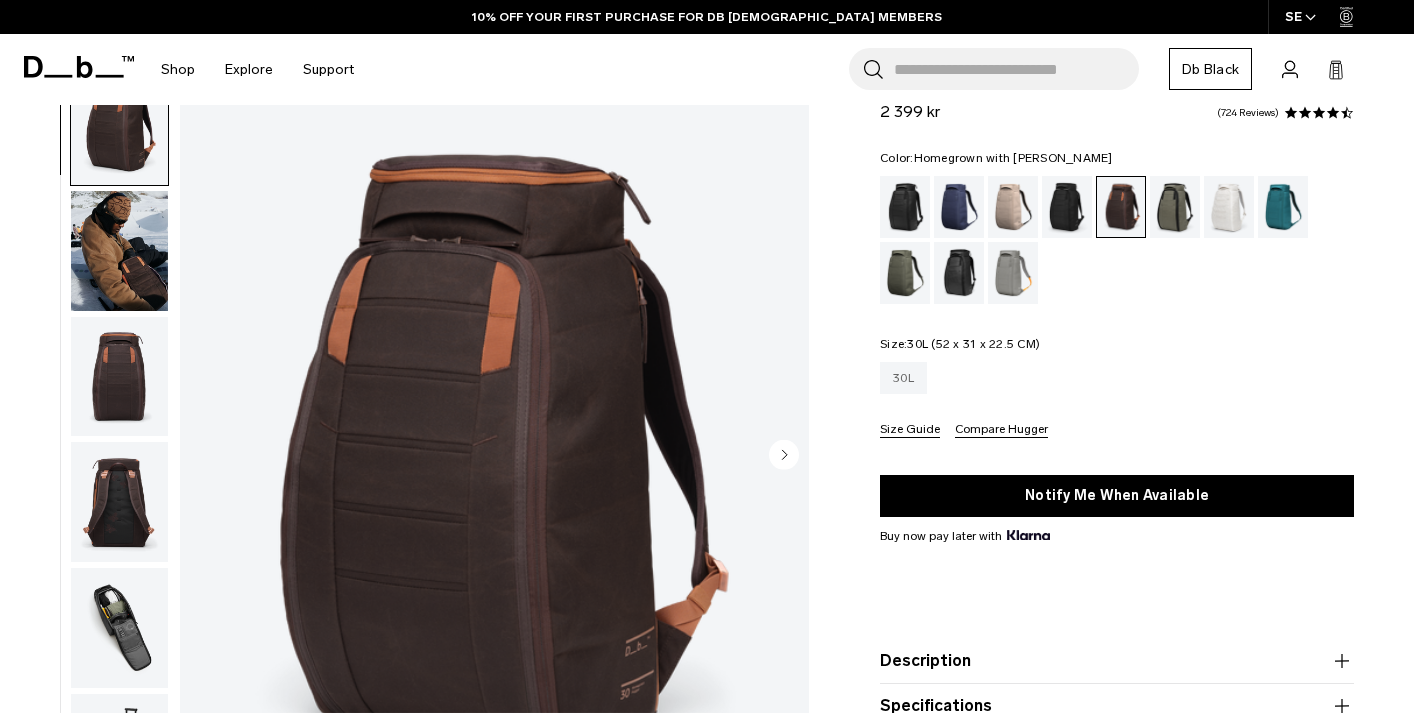 click on "30L" at bounding box center (903, 378) 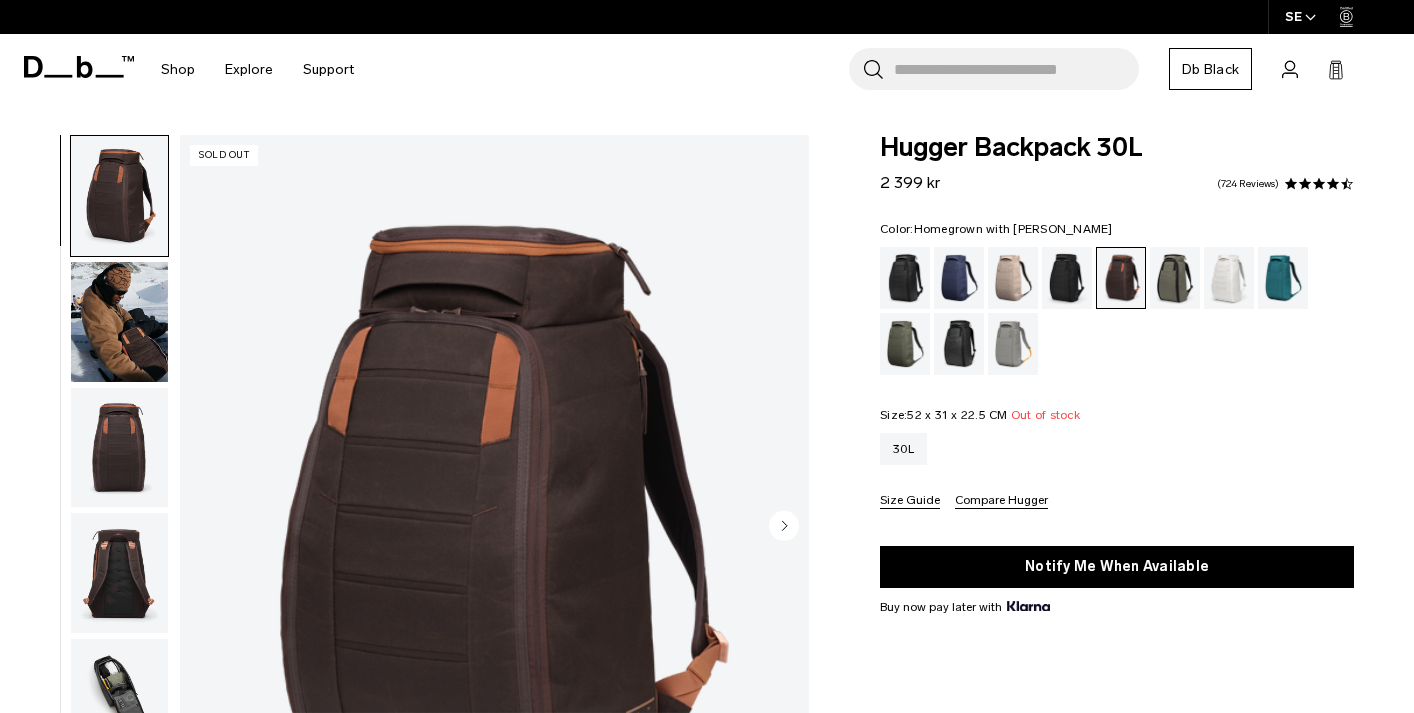 scroll, scrollTop: 0, scrollLeft: 0, axis: both 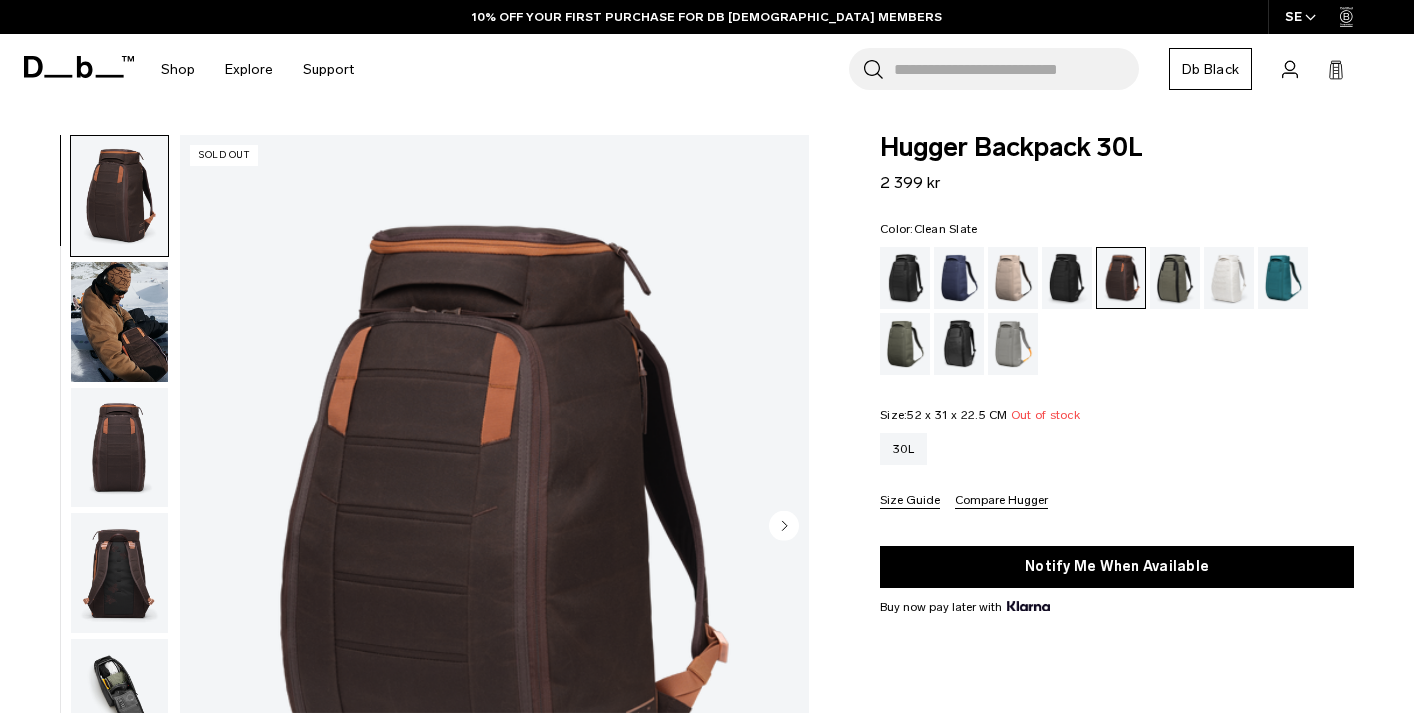 click at bounding box center (1229, 278) 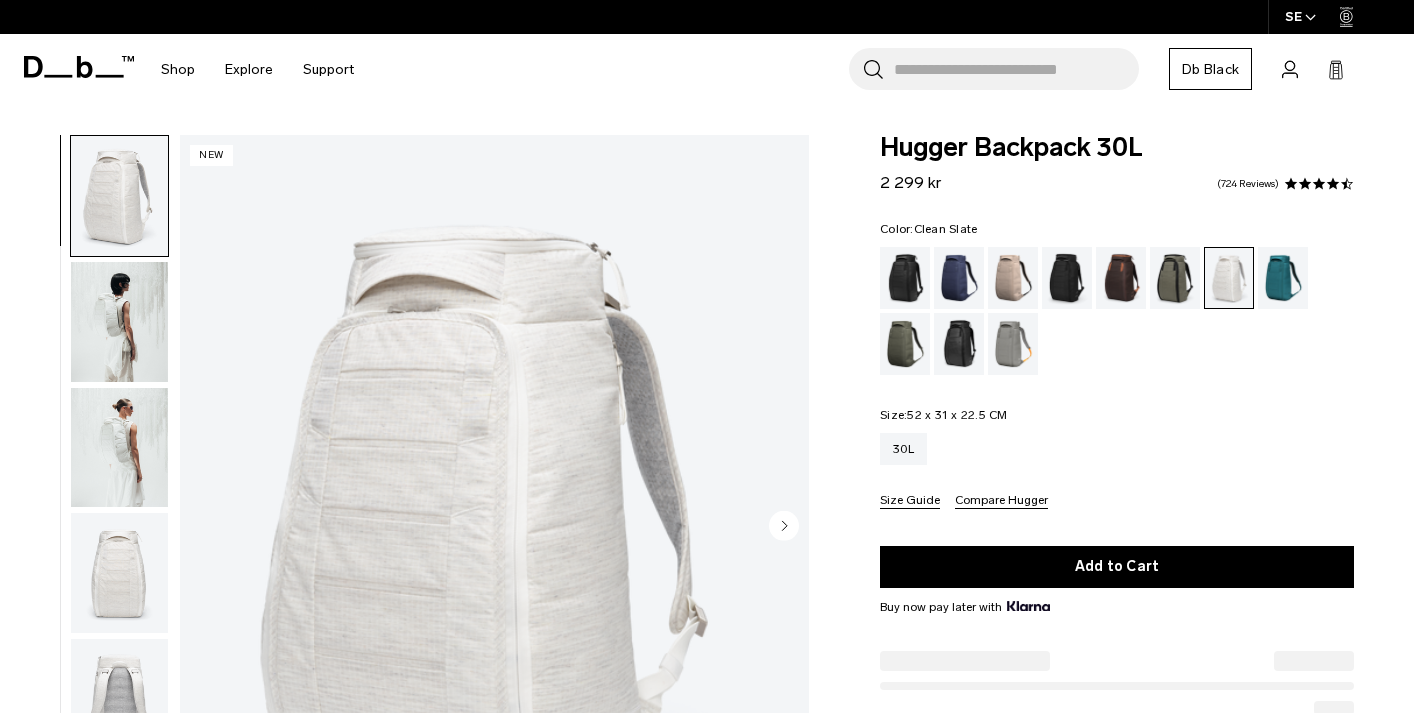 scroll, scrollTop: 0, scrollLeft: 0, axis: both 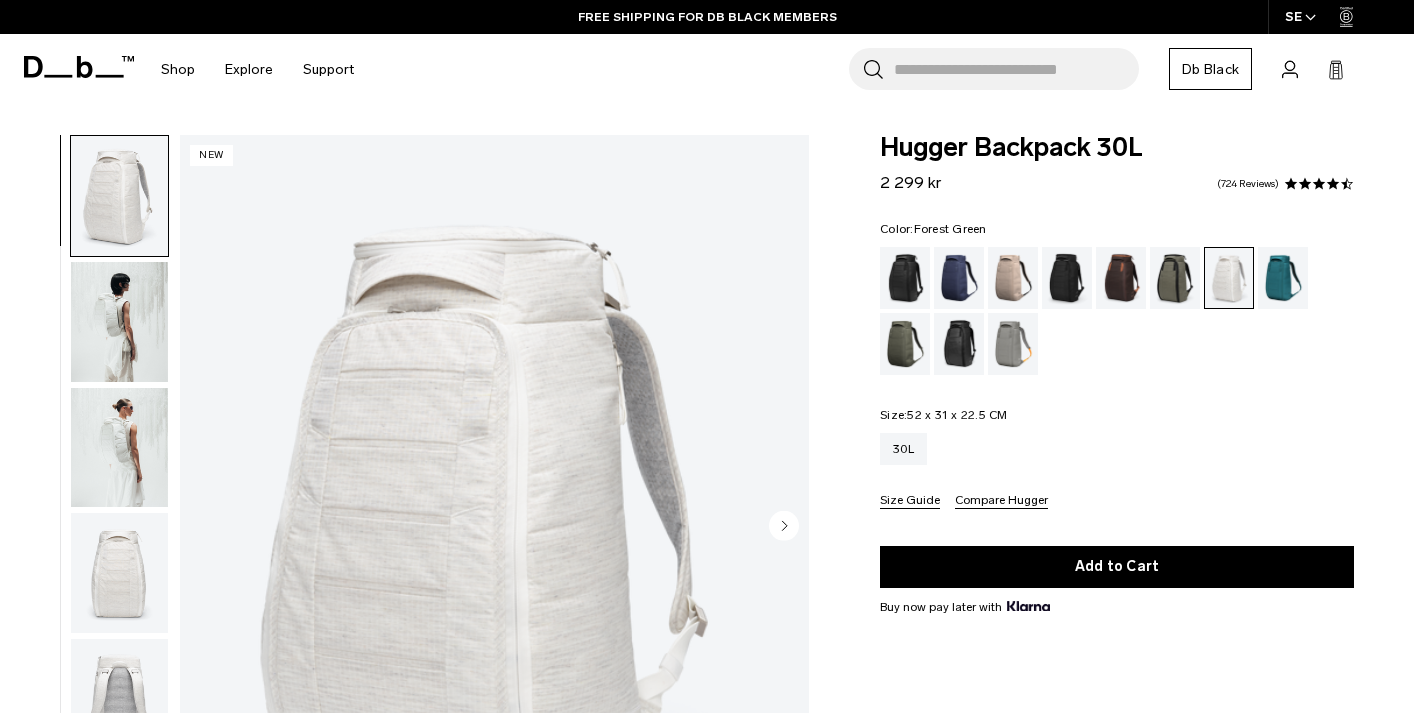 click at bounding box center (1175, 278) 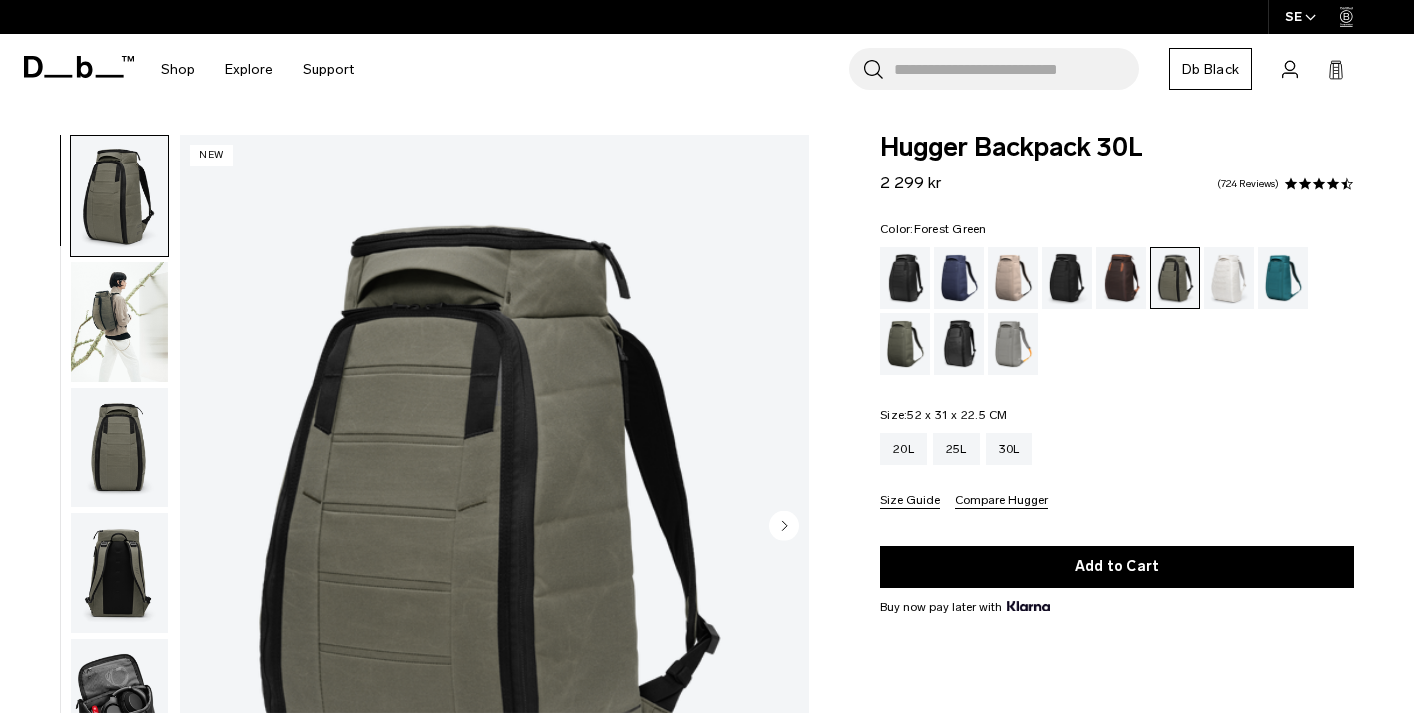 scroll, scrollTop: 0, scrollLeft: 0, axis: both 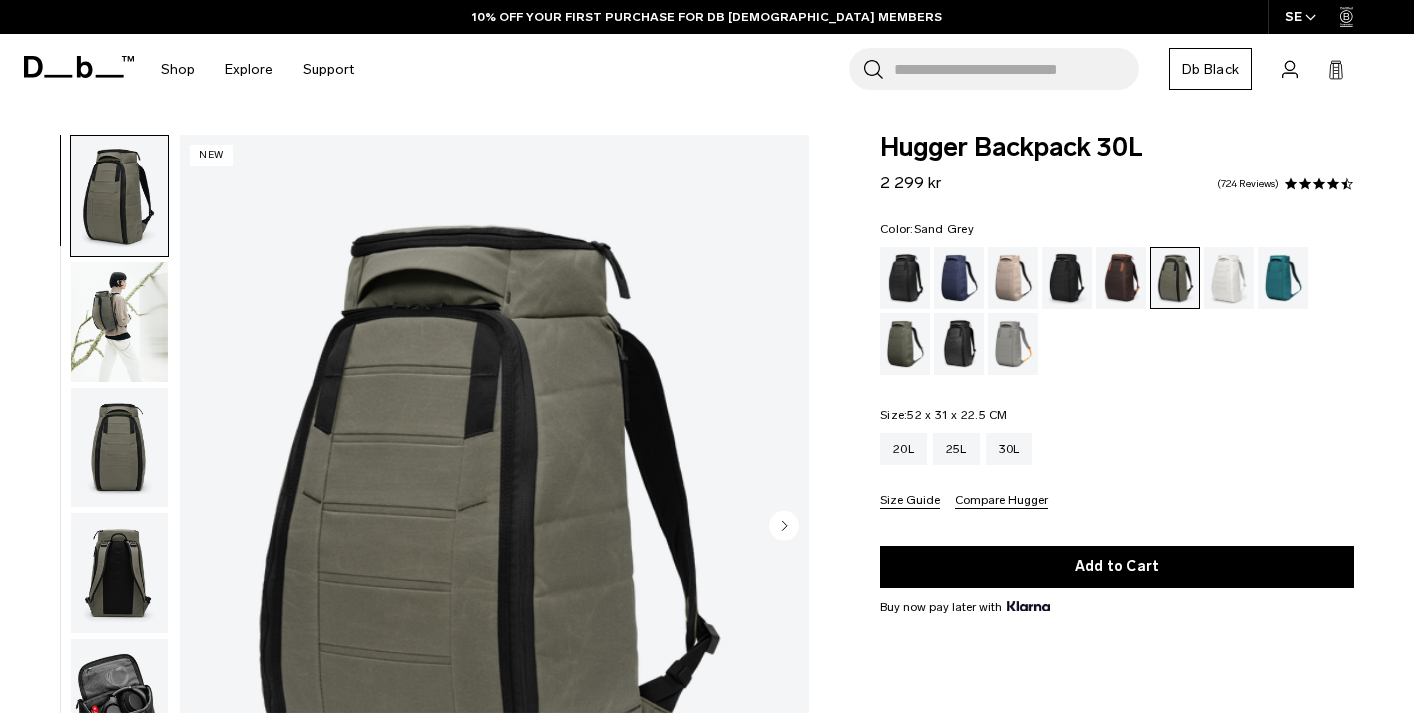 click at bounding box center [1013, 344] 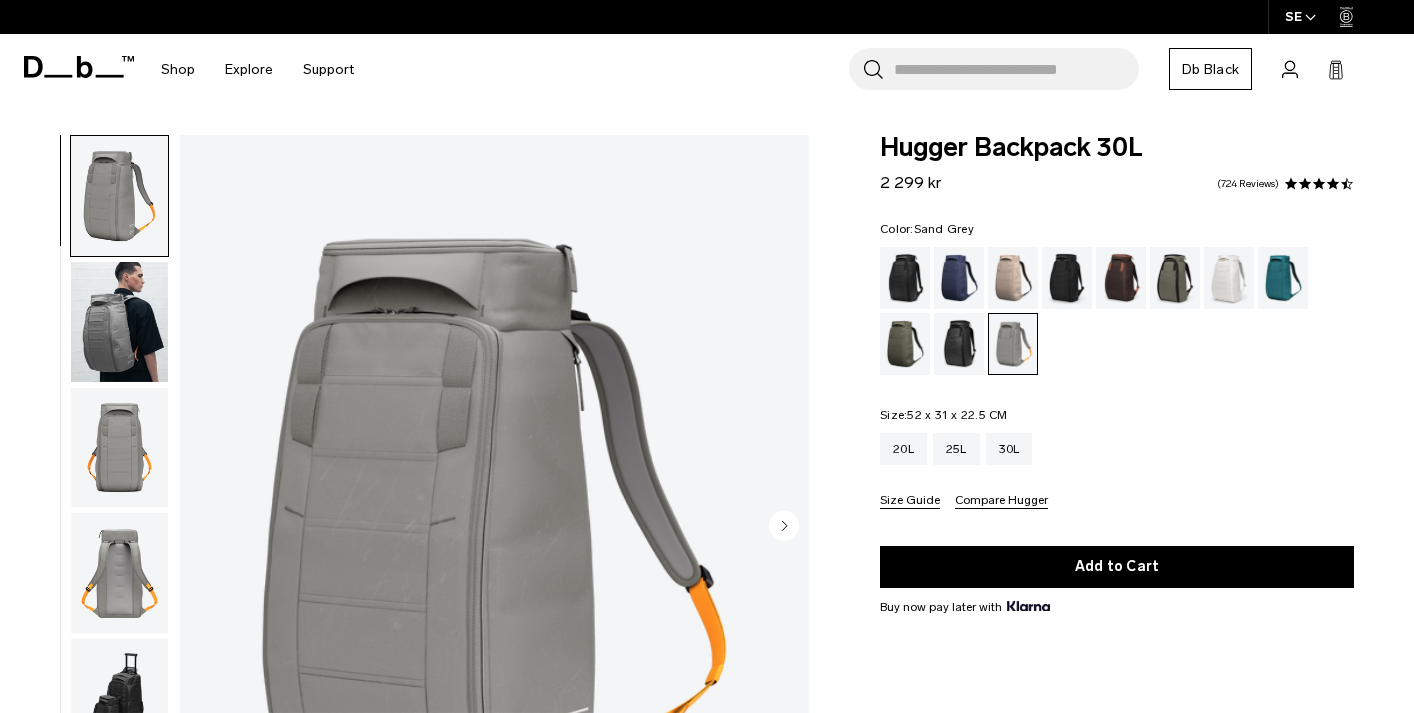 scroll, scrollTop: 0, scrollLeft: 0, axis: both 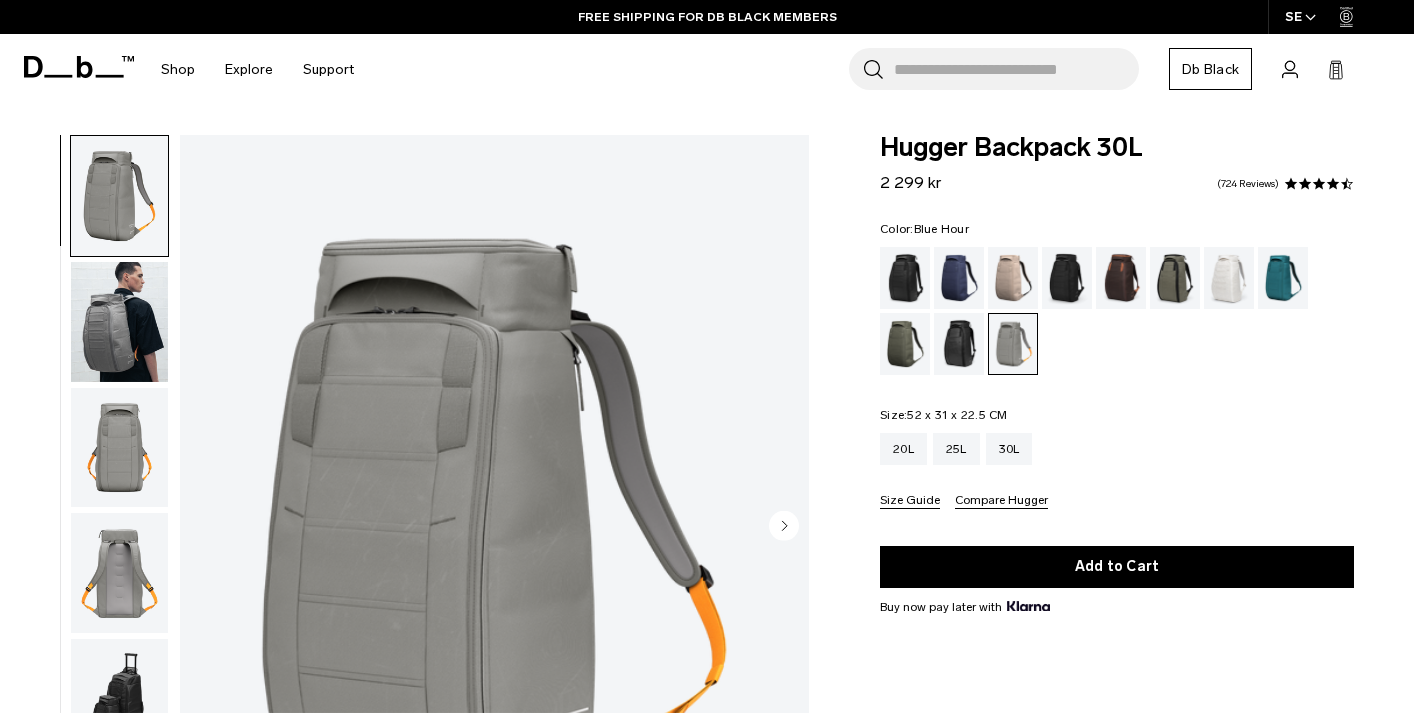 click at bounding box center (959, 278) 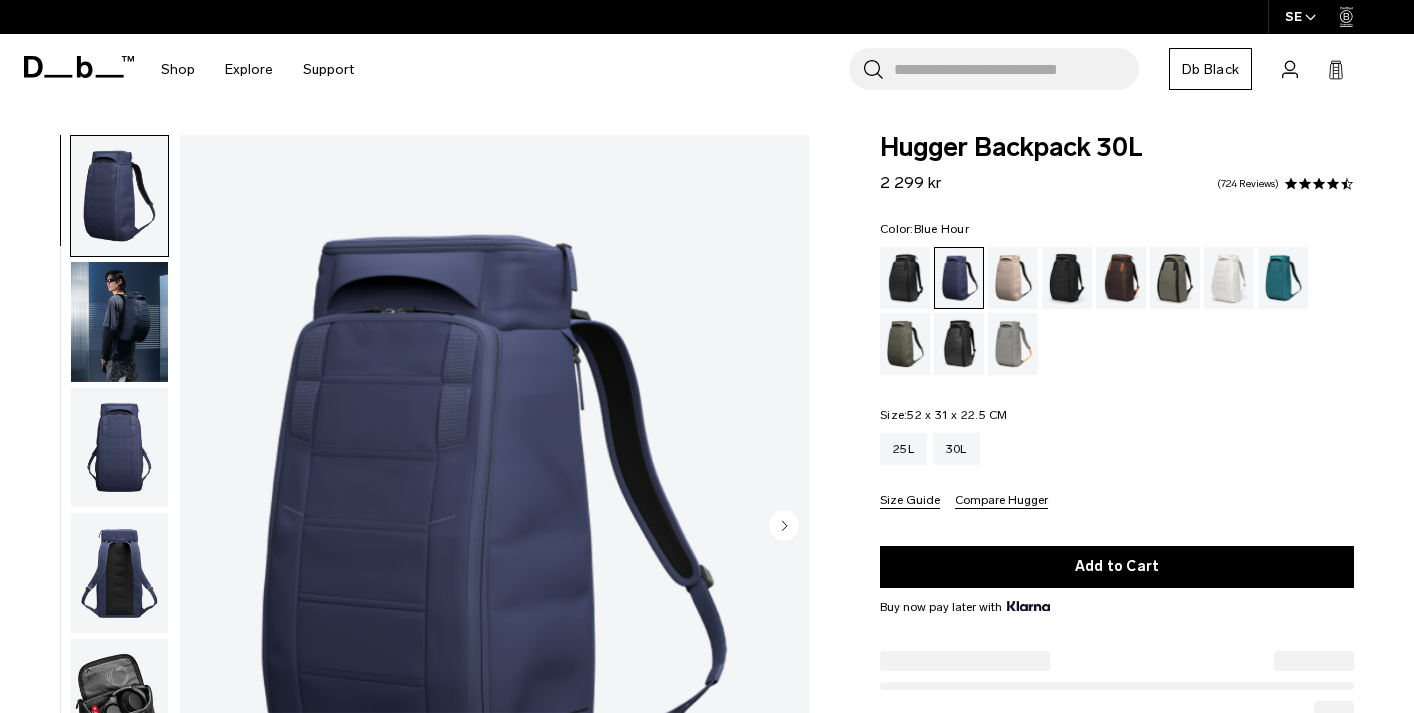 scroll, scrollTop: 0, scrollLeft: 0, axis: both 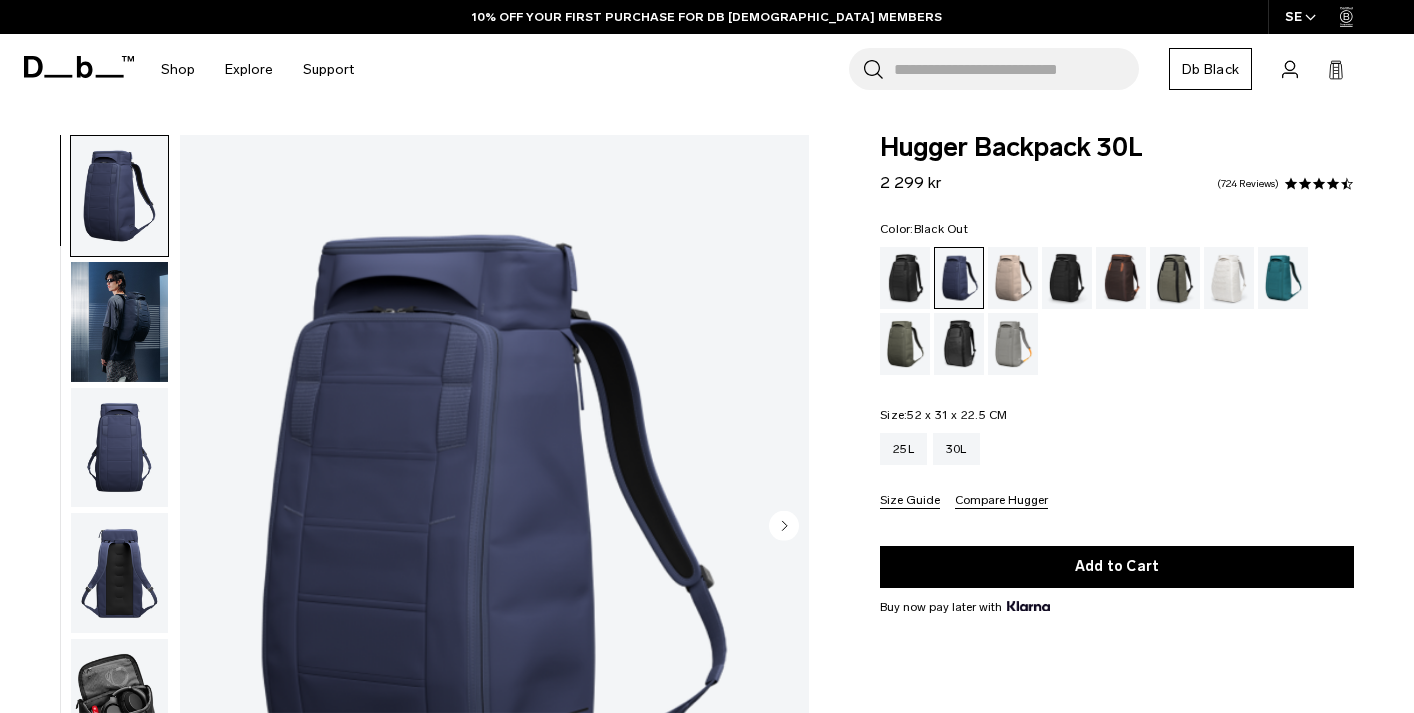 click at bounding box center [905, 278] 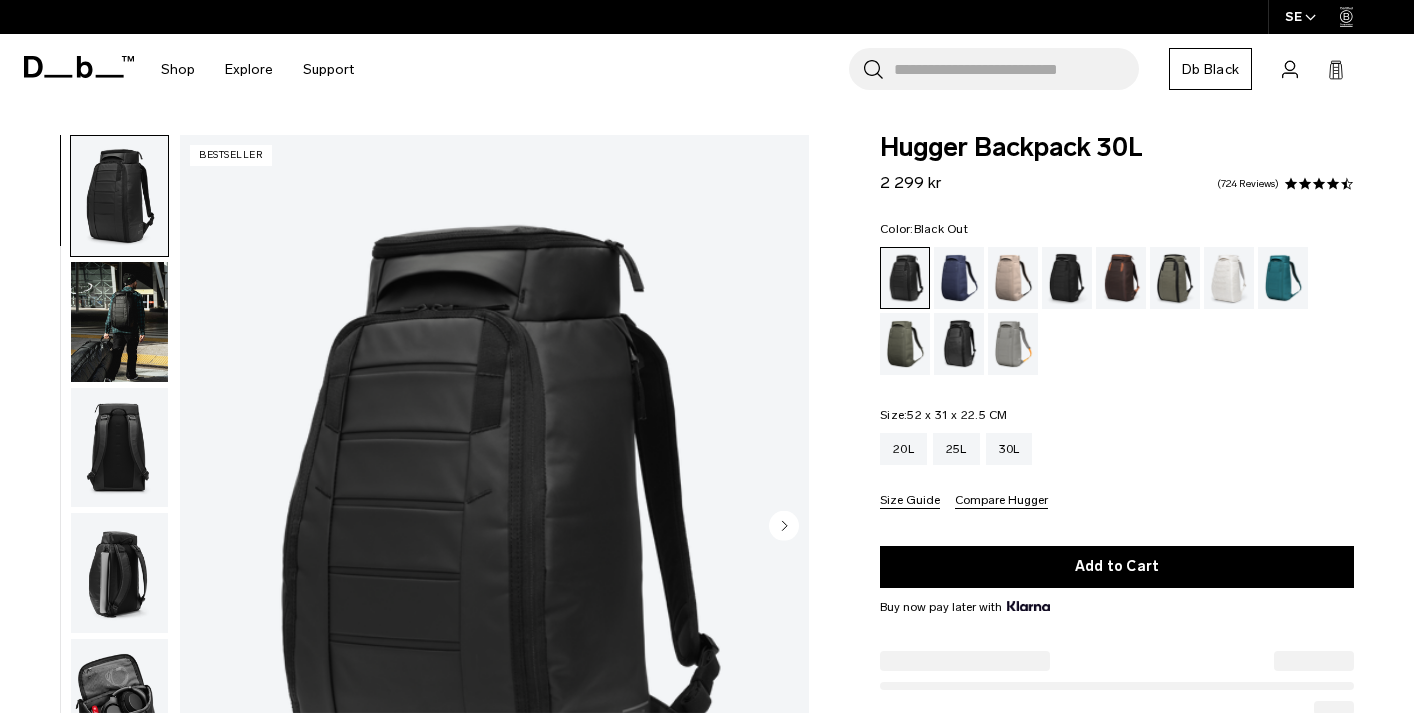 scroll, scrollTop: 0, scrollLeft: 0, axis: both 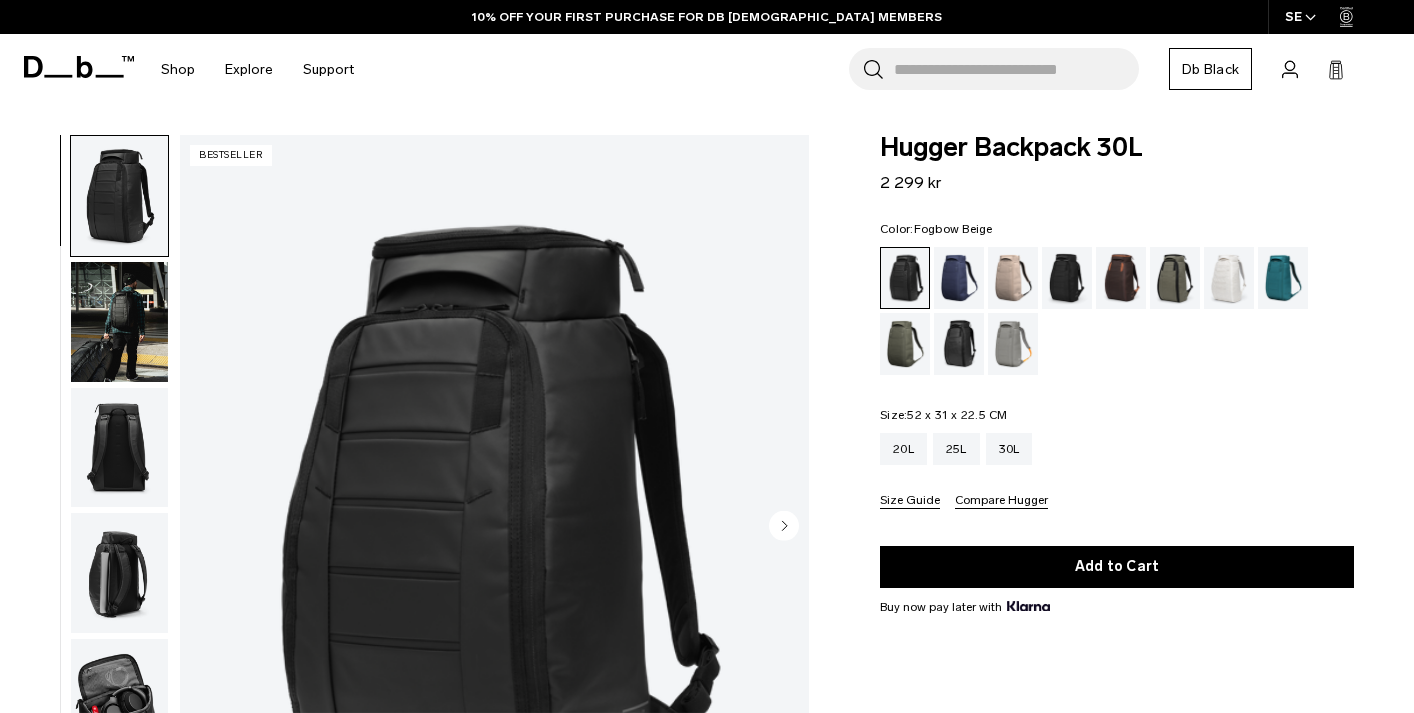 click at bounding box center (1013, 278) 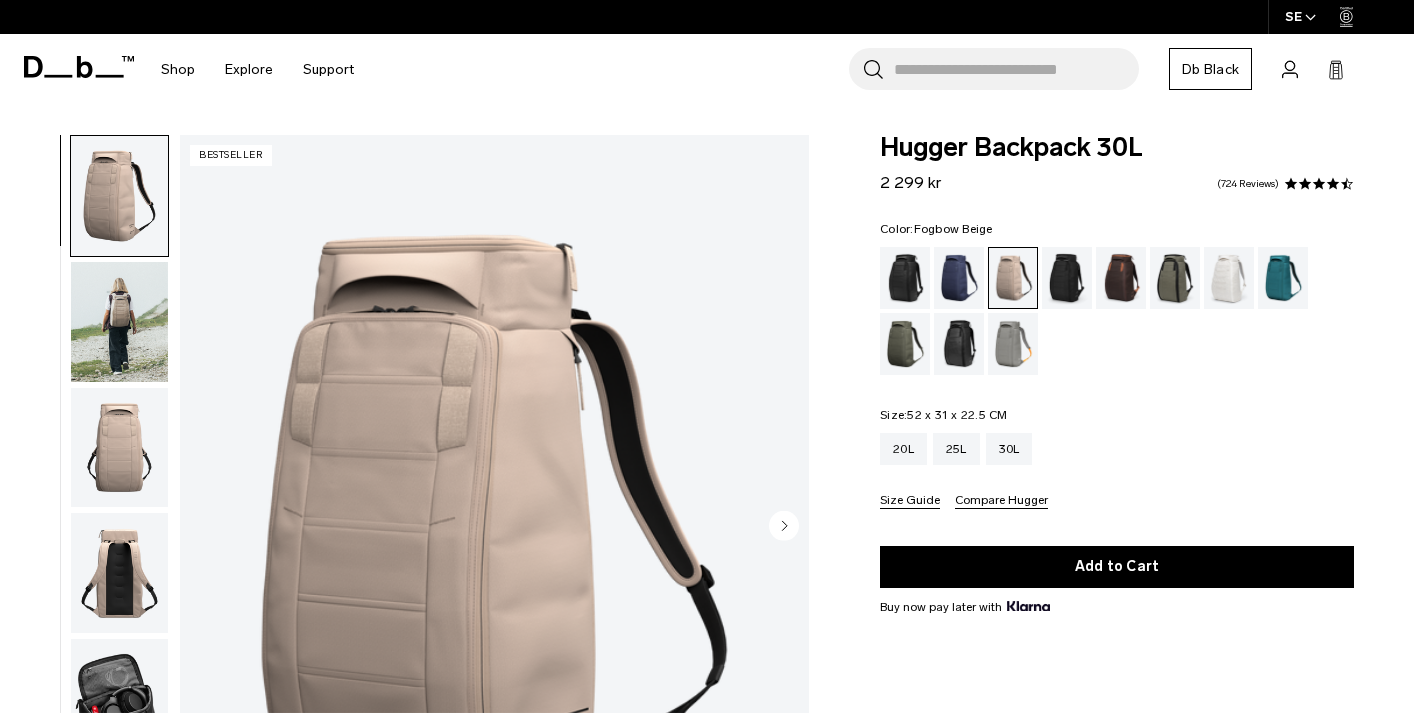 scroll, scrollTop: 0, scrollLeft: 0, axis: both 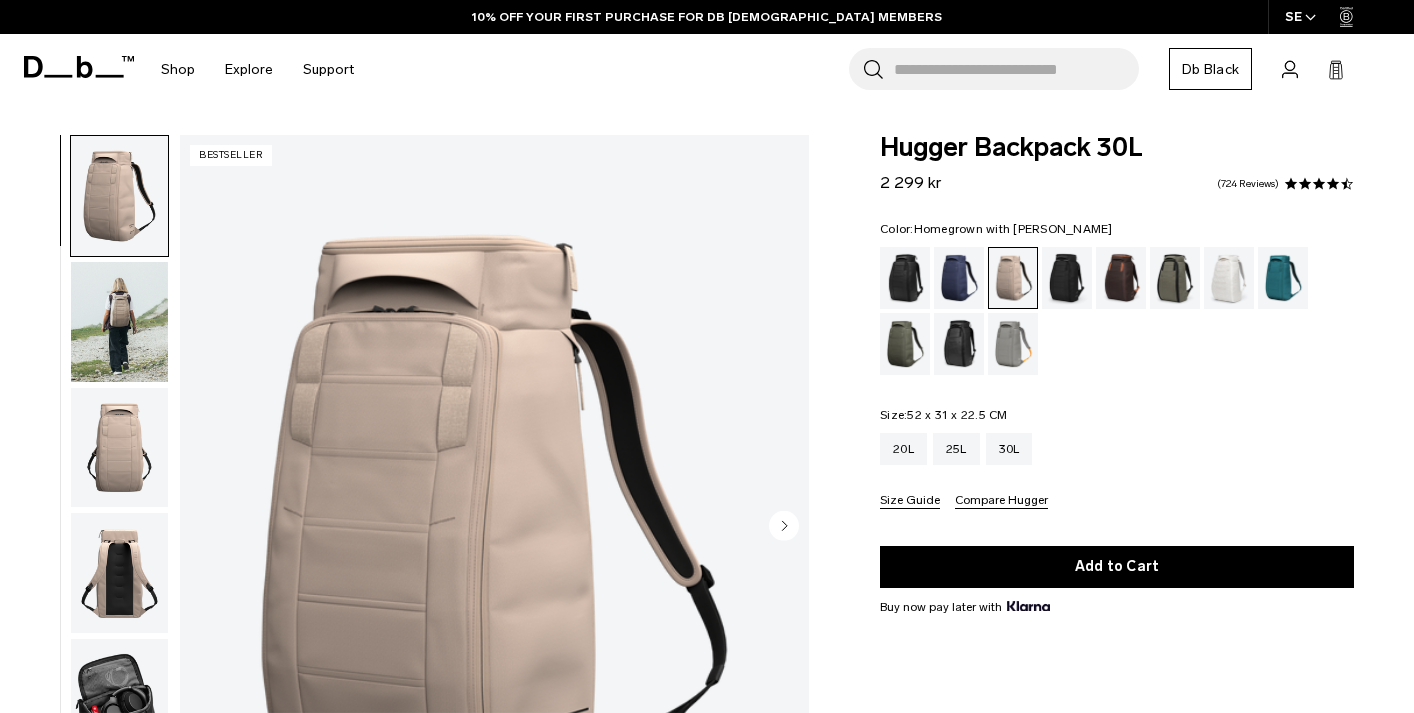click at bounding box center [1121, 278] 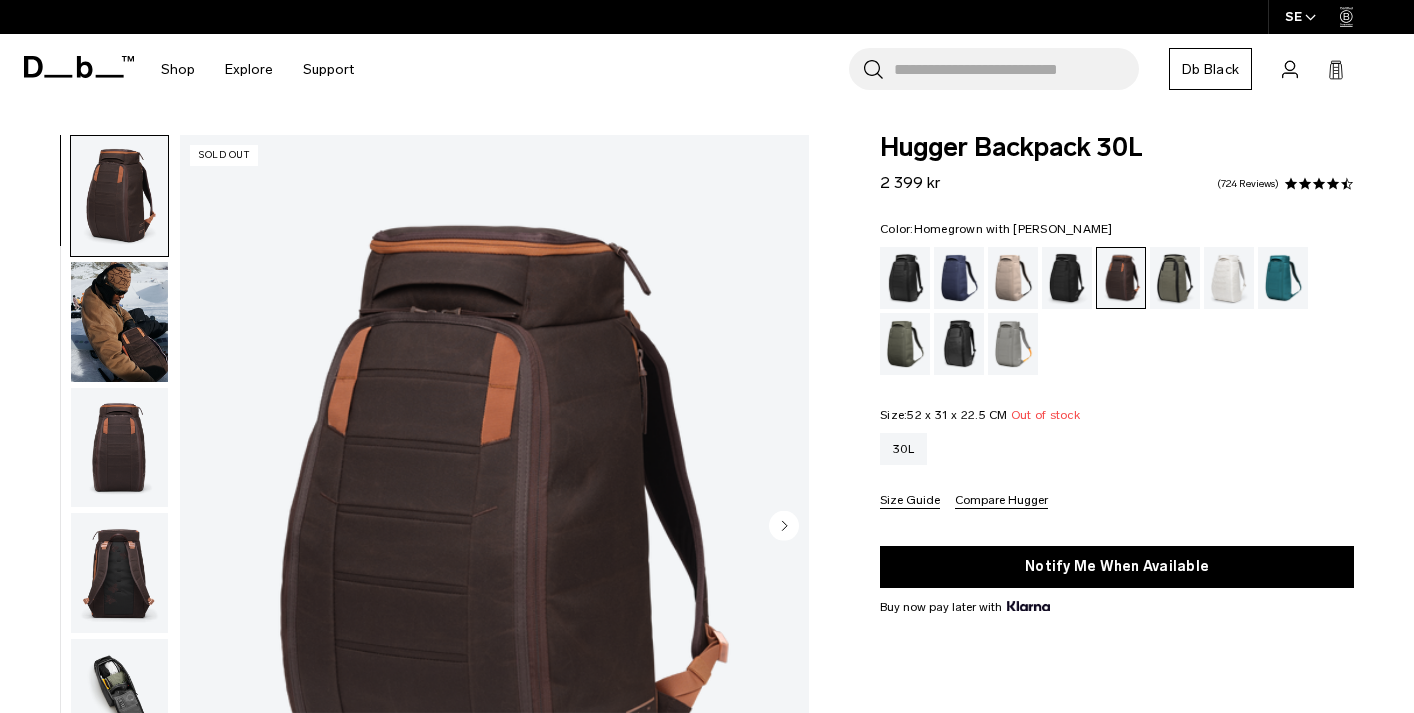 scroll, scrollTop: 0, scrollLeft: 0, axis: both 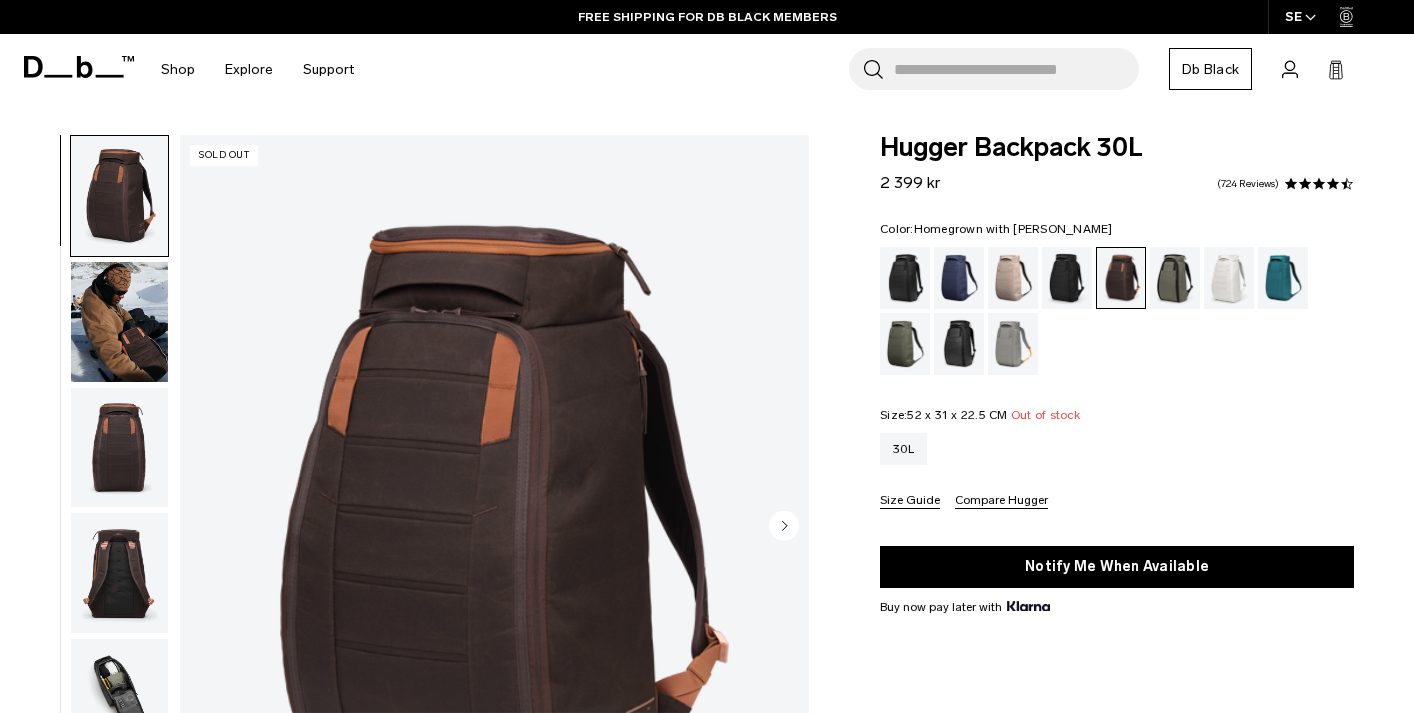 click at bounding box center (119, 573) 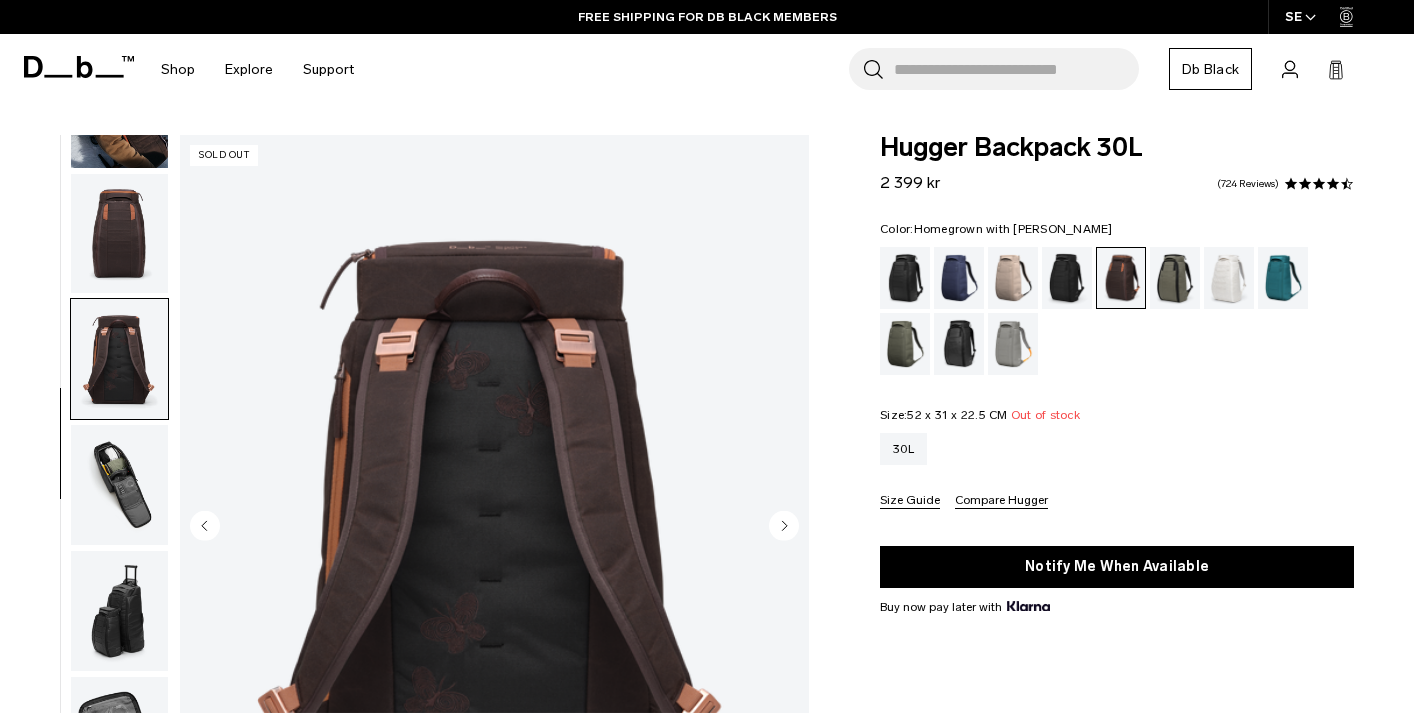 scroll, scrollTop: 342, scrollLeft: 0, axis: vertical 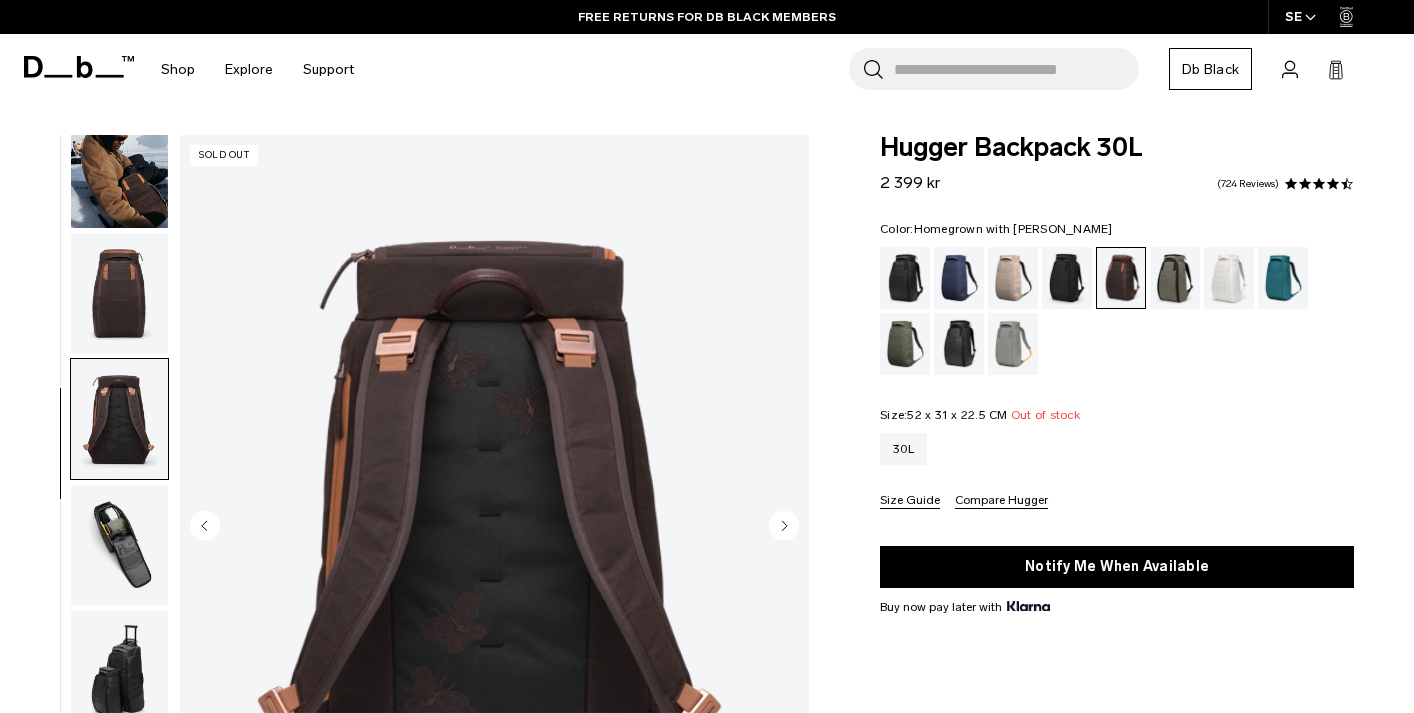 click at bounding box center (119, 294) 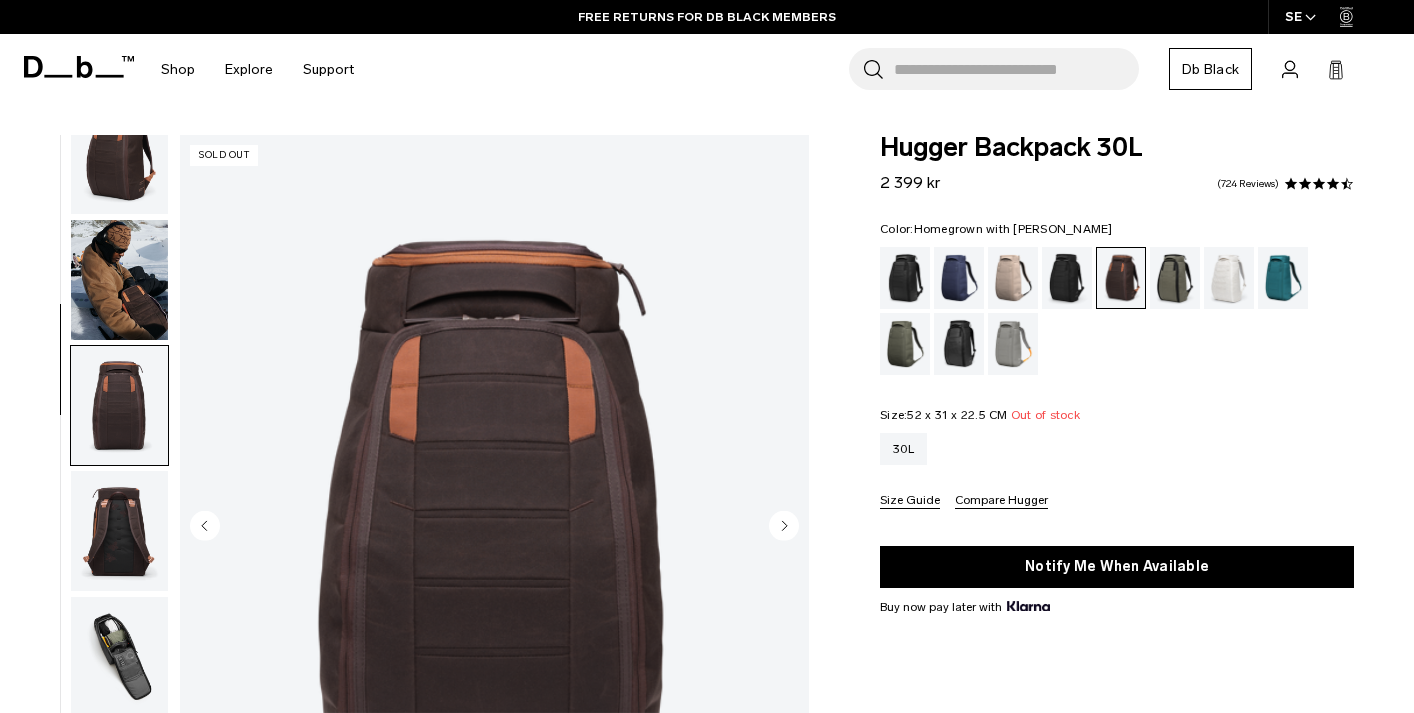 scroll, scrollTop: 0, scrollLeft: 0, axis: both 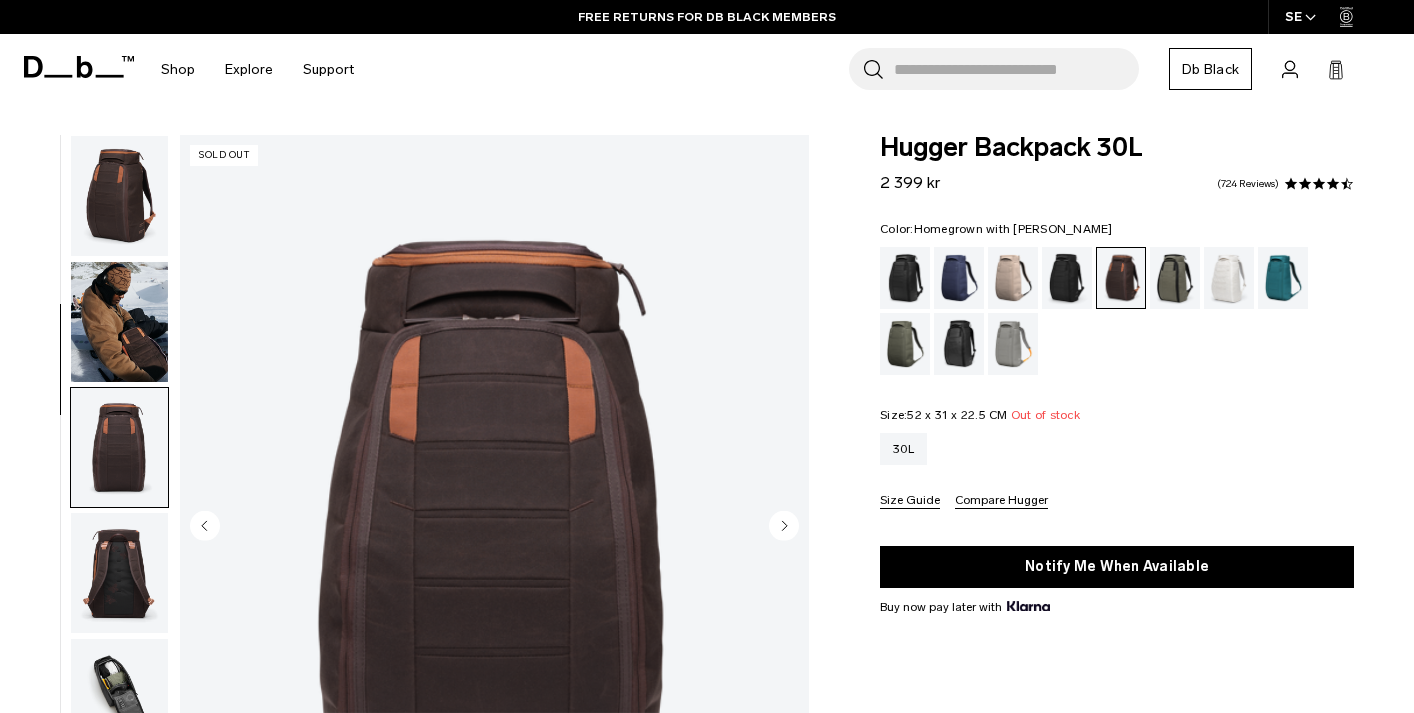 click at bounding box center (119, 322) 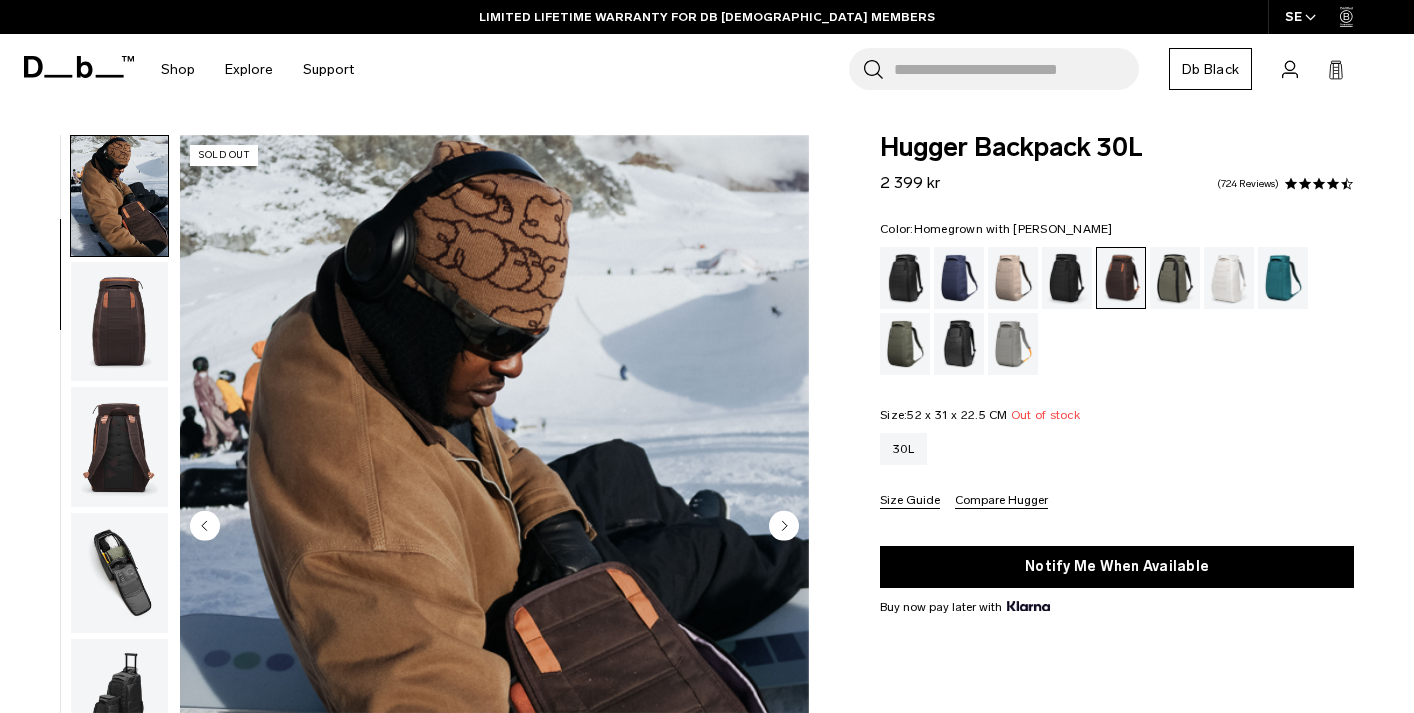 scroll, scrollTop: 0, scrollLeft: 0, axis: both 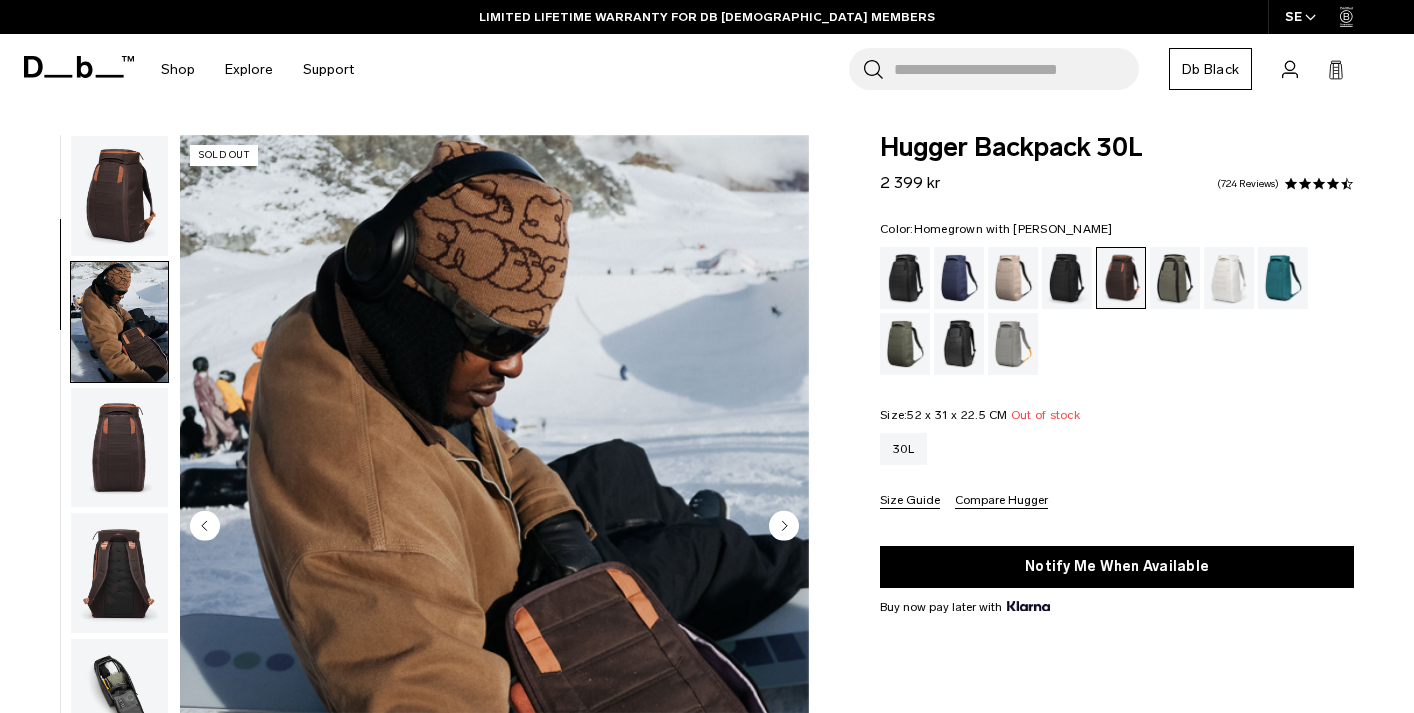 click at bounding box center [119, 196] 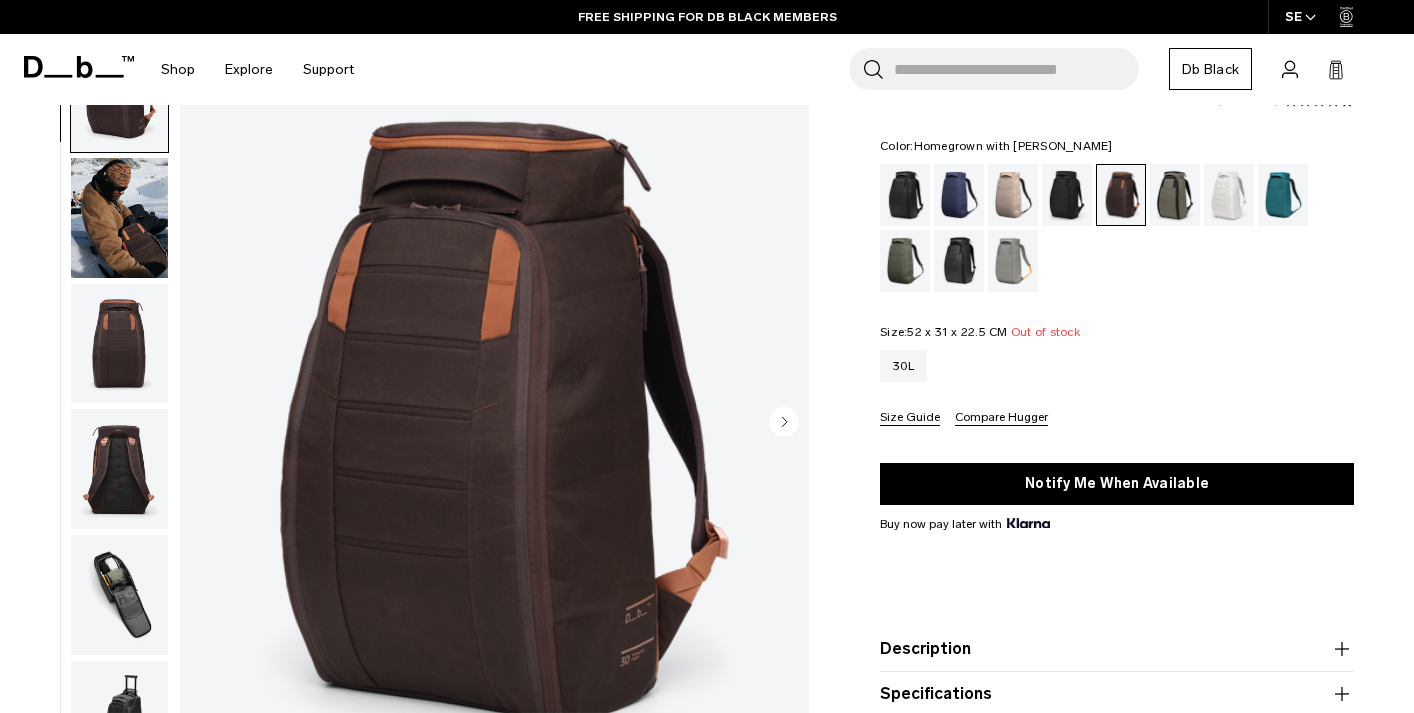 scroll, scrollTop: 105, scrollLeft: 0, axis: vertical 